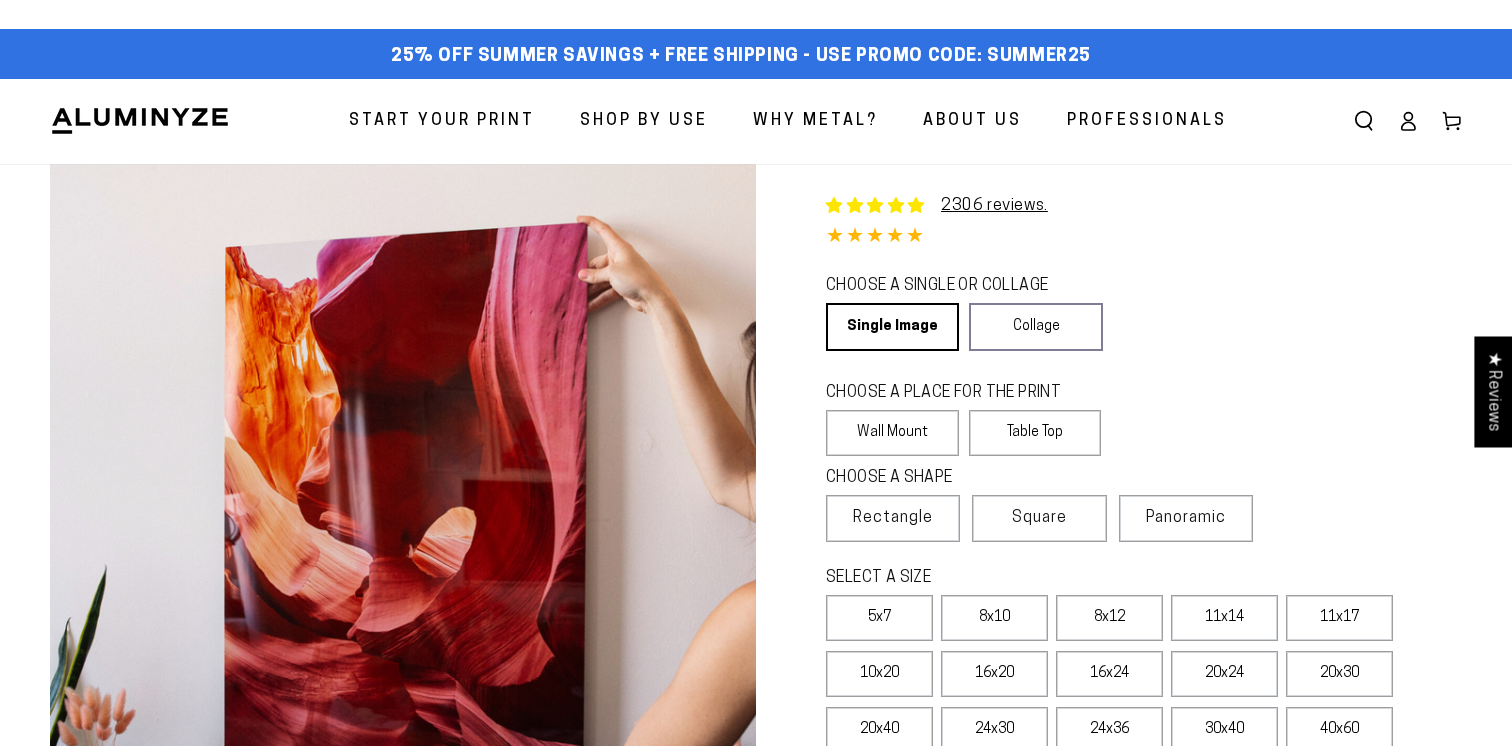 select on "**********" 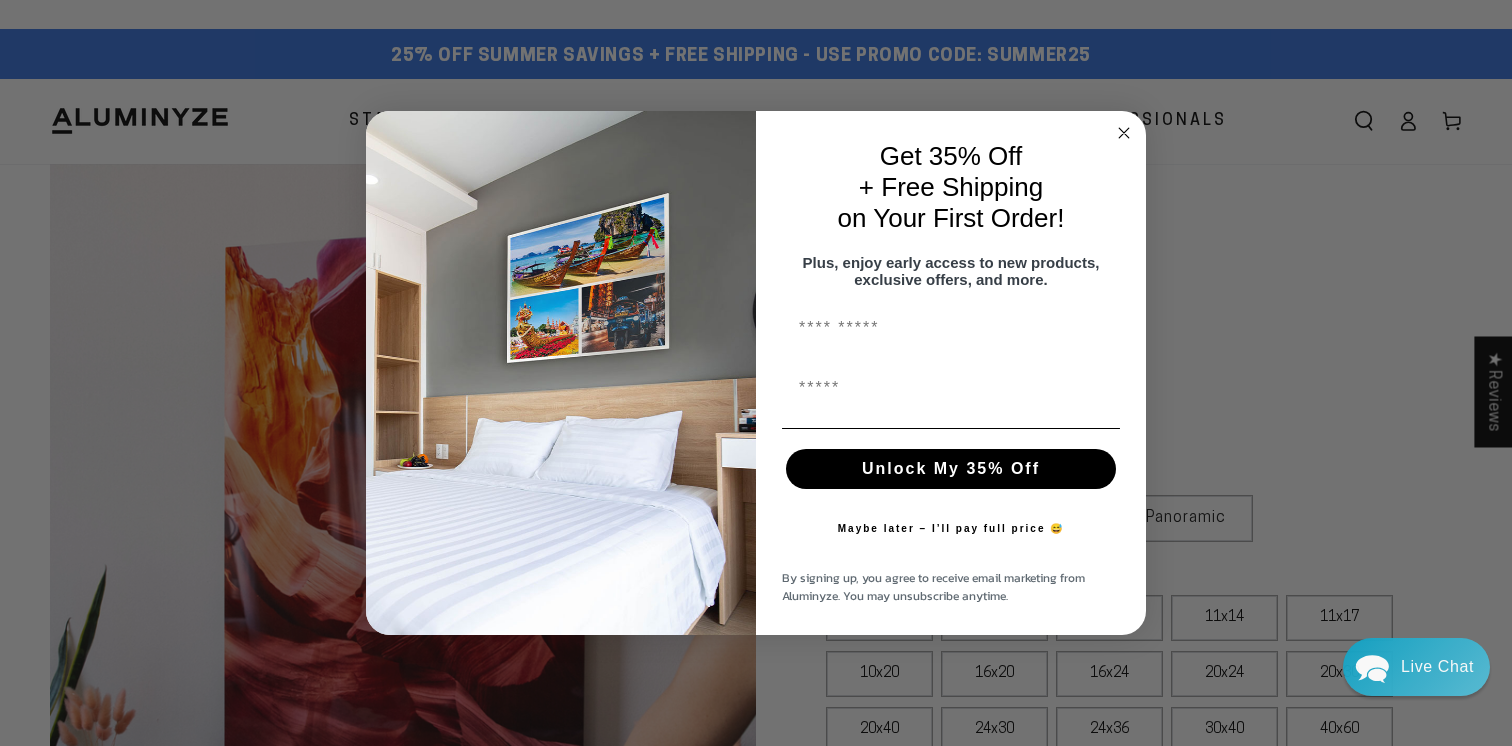 click 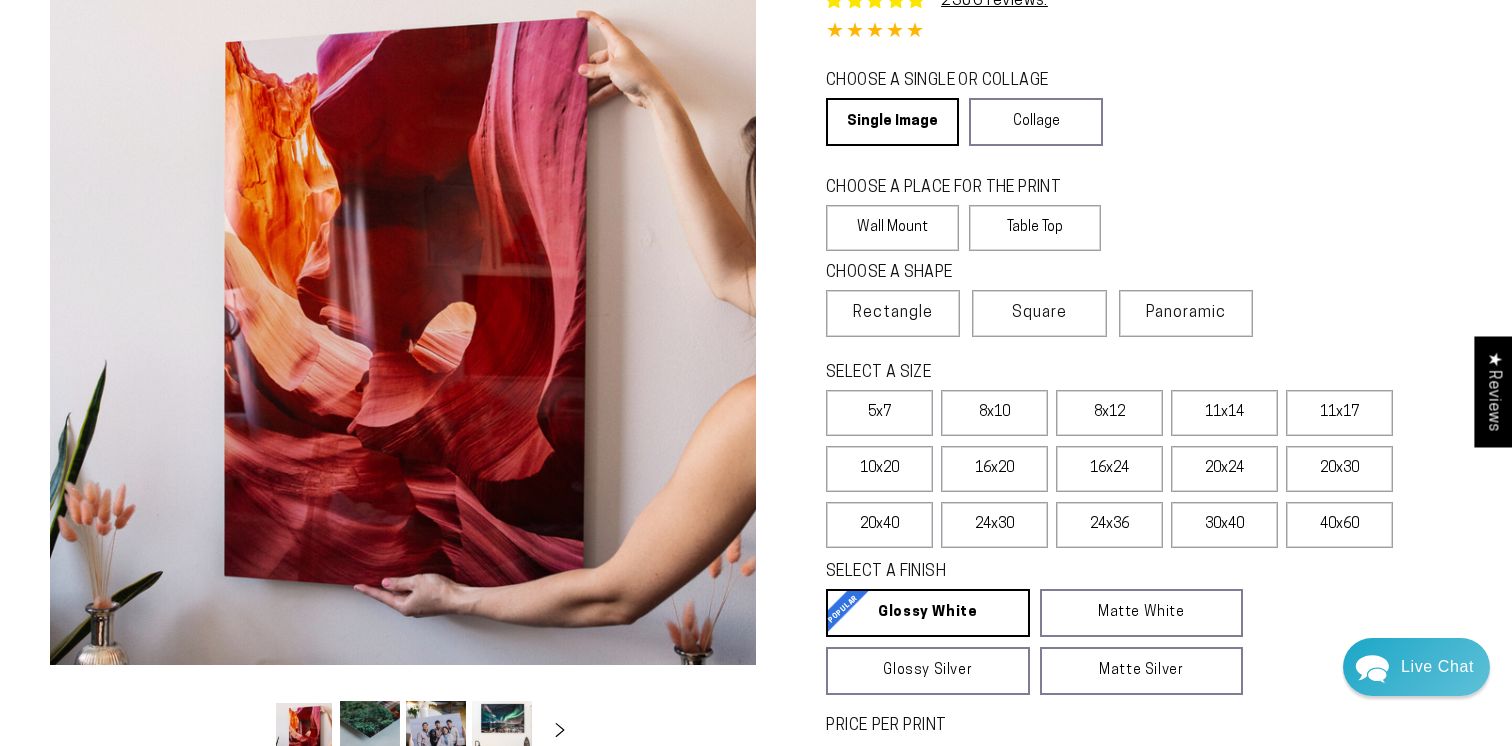scroll, scrollTop: 206, scrollLeft: 0, axis: vertical 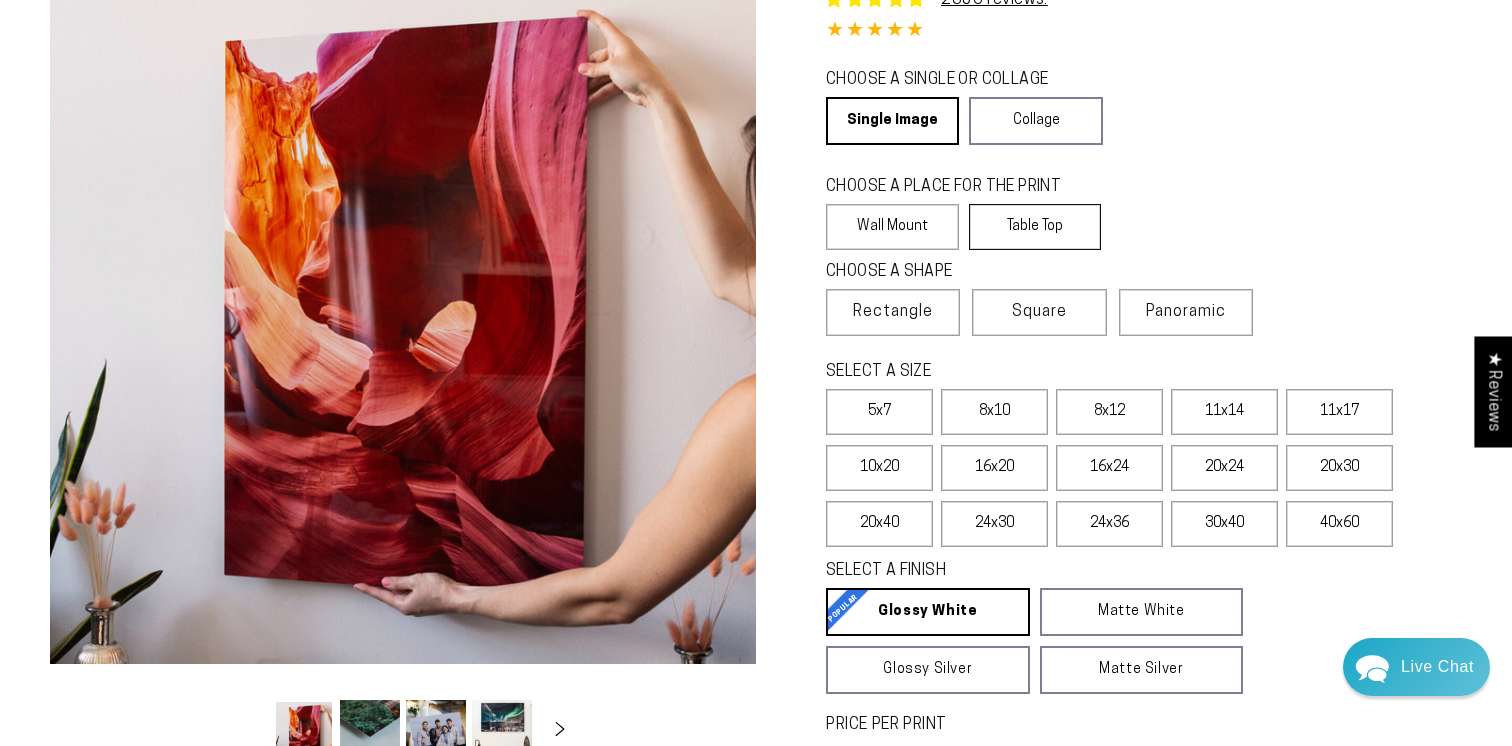 click on "Table Top" at bounding box center [1035, 227] 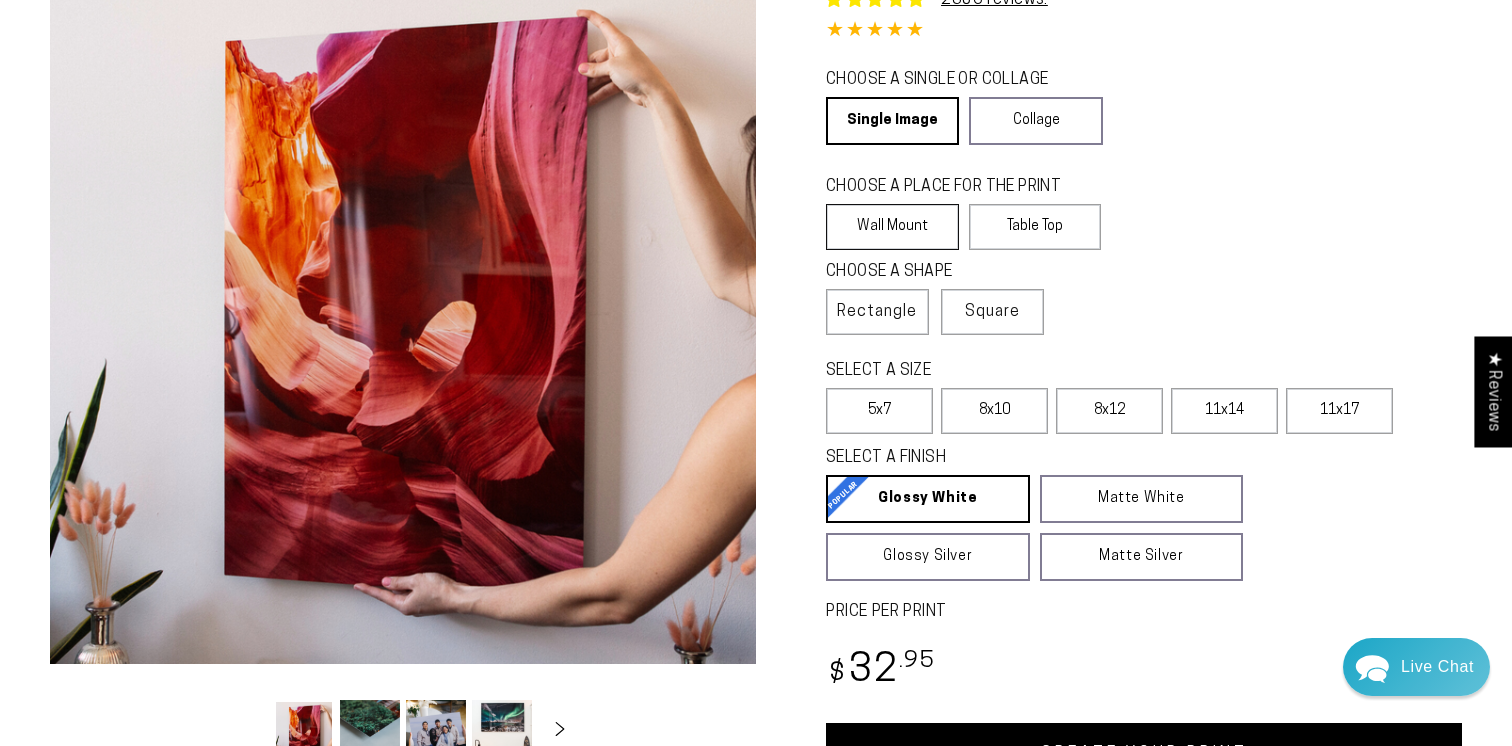 click on "Wall Mount" at bounding box center [892, 227] 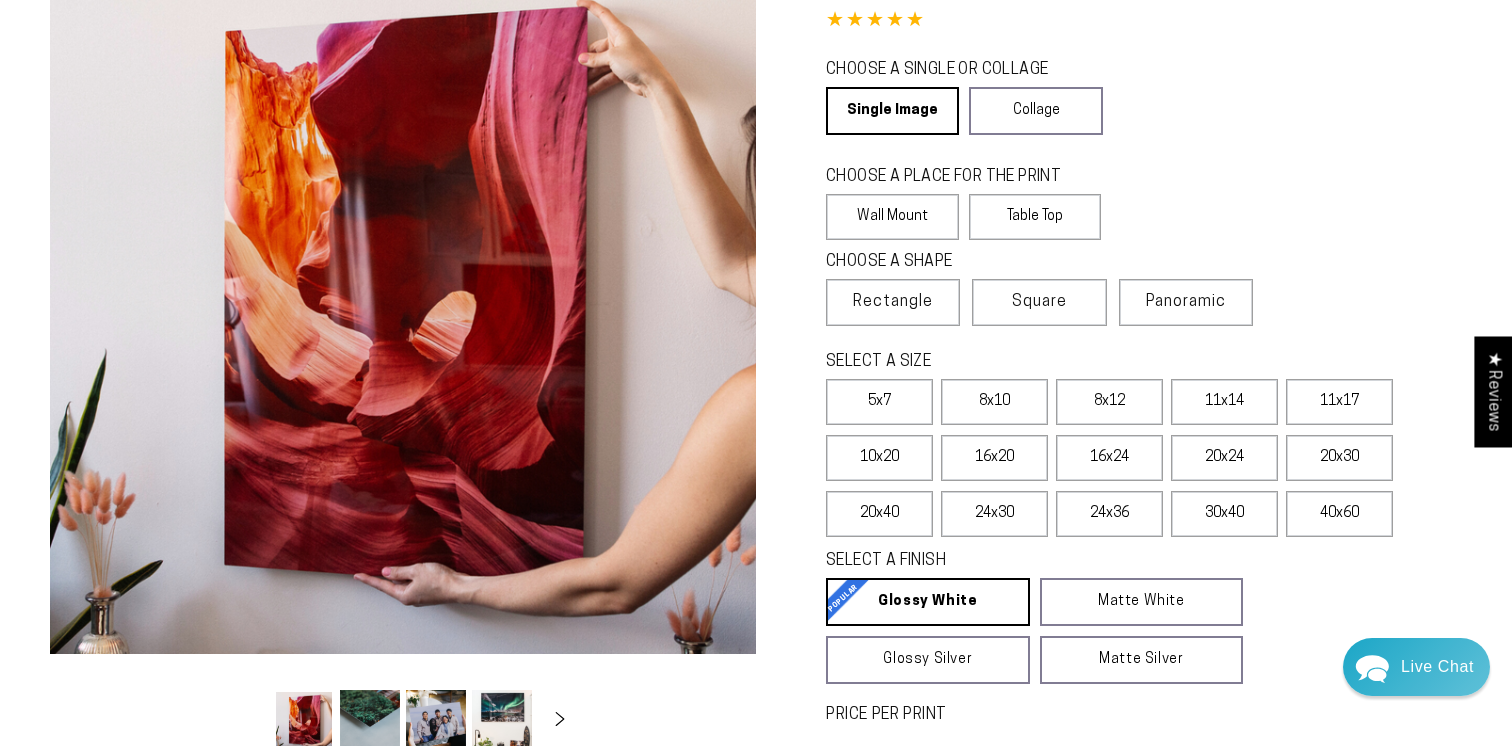 scroll, scrollTop: 218, scrollLeft: 0, axis: vertical 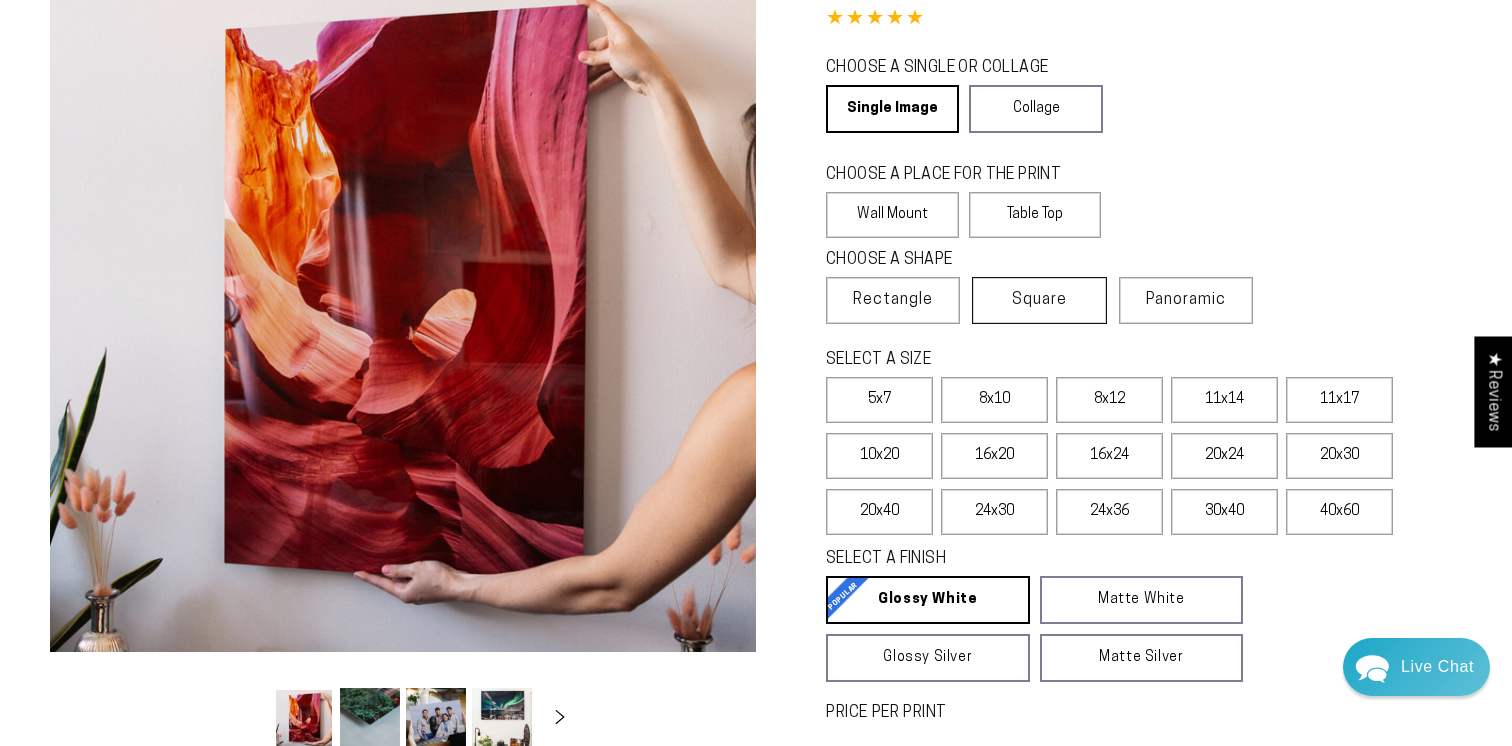 click on "Square" at bounding box center [1039, 300] 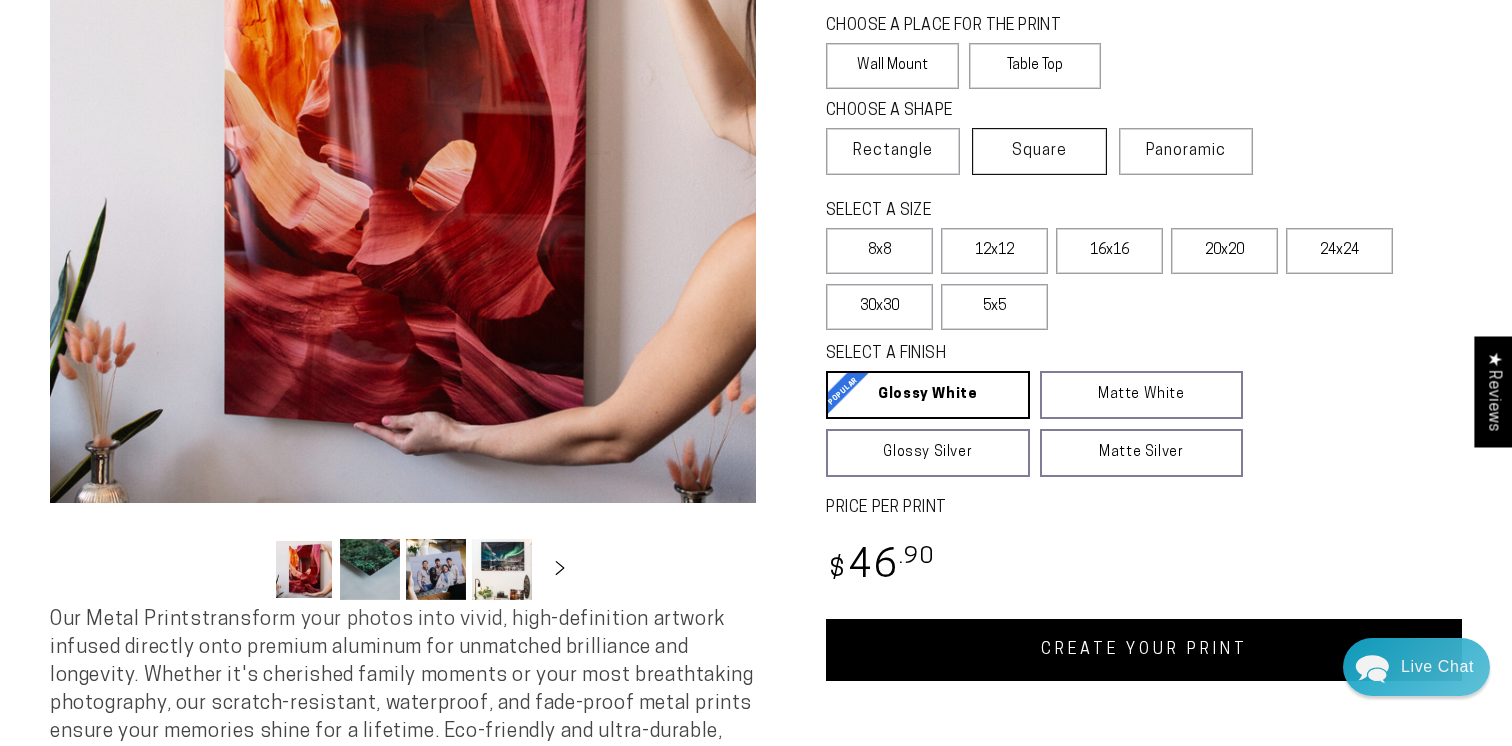 scroll, scrollTop: 369, scrollLeft: 0, axis: vertical 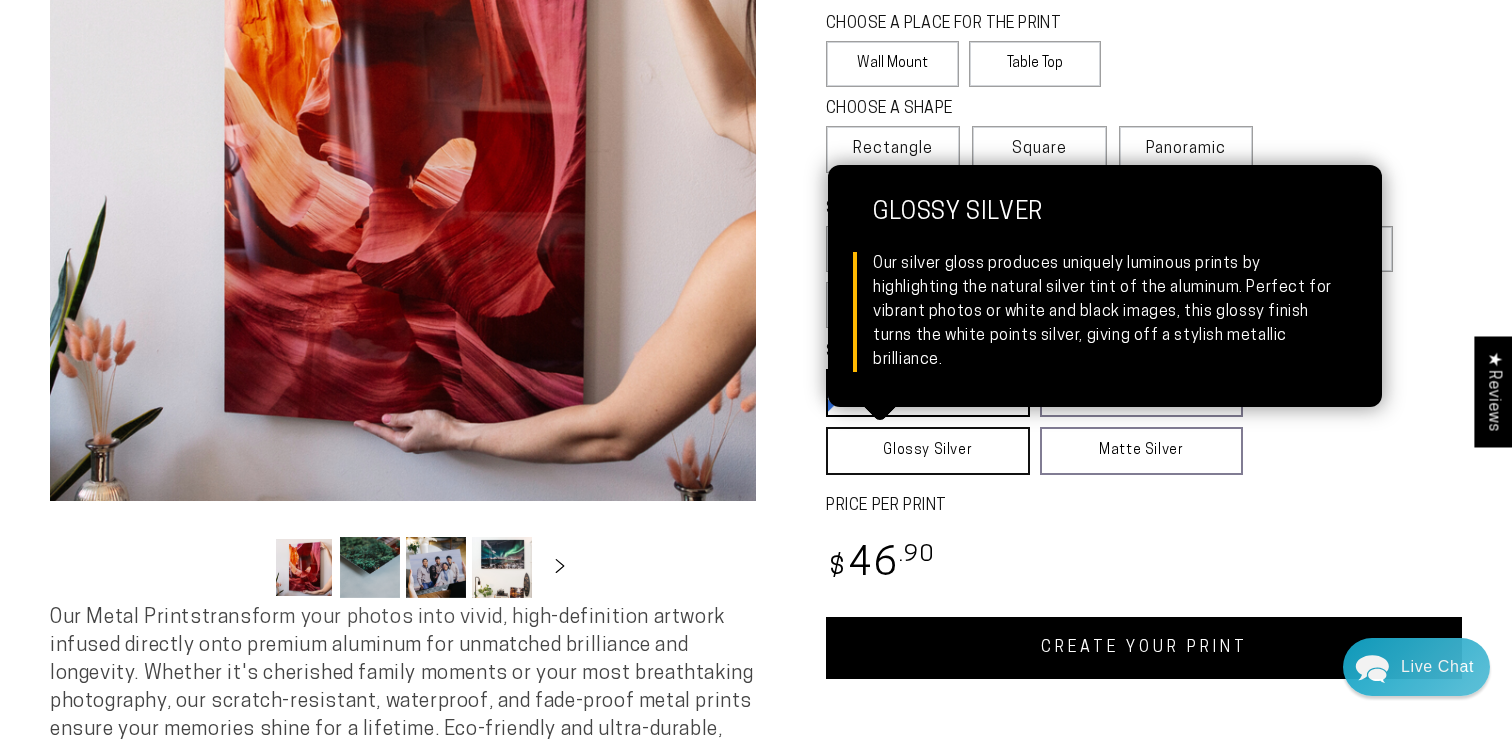 click on "Glossy Silver
Glossy Silver
Our silver gloss produces uniquely luminous prints by highlighting the natural silver tint of the aluminum. Perfect for vibrant photos or white and black images, this glossy finish turns the white points silver, giving off a stylish metallic brilliance." at bounding box center [928, 451] 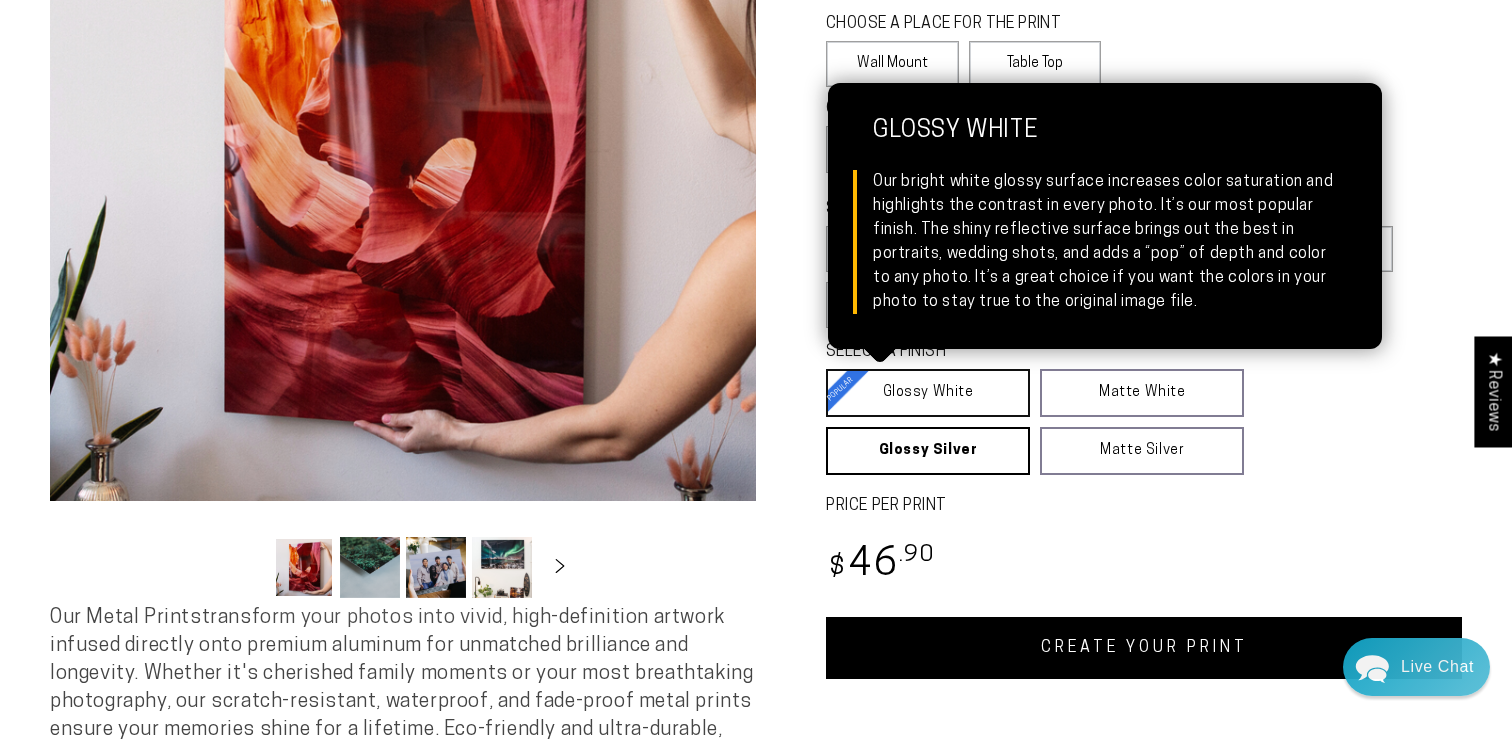 click on "Glossy White
Glossy White
Our bright white glossy surface increases color saturation and highlights the contrast in every photo. It’s our most popular finish. The shiny reflective surface brings out the best in portraits, wedding shots, and adds a “pop” of depth and color to any photo. It’s a great choice if you want the colors in your photo to stay true to the original image file." at bounding box center (928, 393) 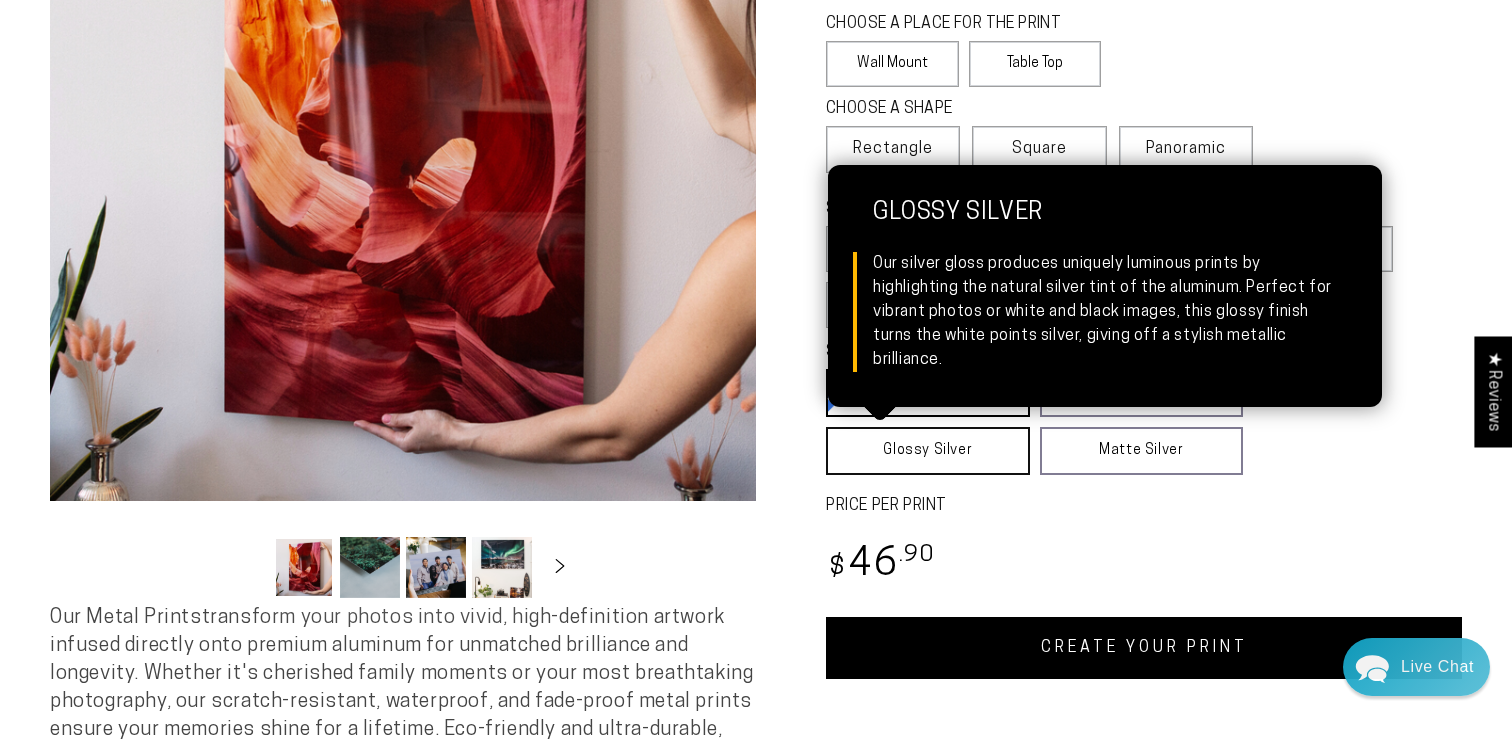 click on "Glossy Silver
Glossy Silver
Our silver gloss produces uniquely luminous prints by highlighting the natural silver tint of the aluminum. Perfect for vibrant photos or white and black images, this glossy finish turns the white points silver, giving off a stylish metallic brilliance." at bounding box center [928, 451] 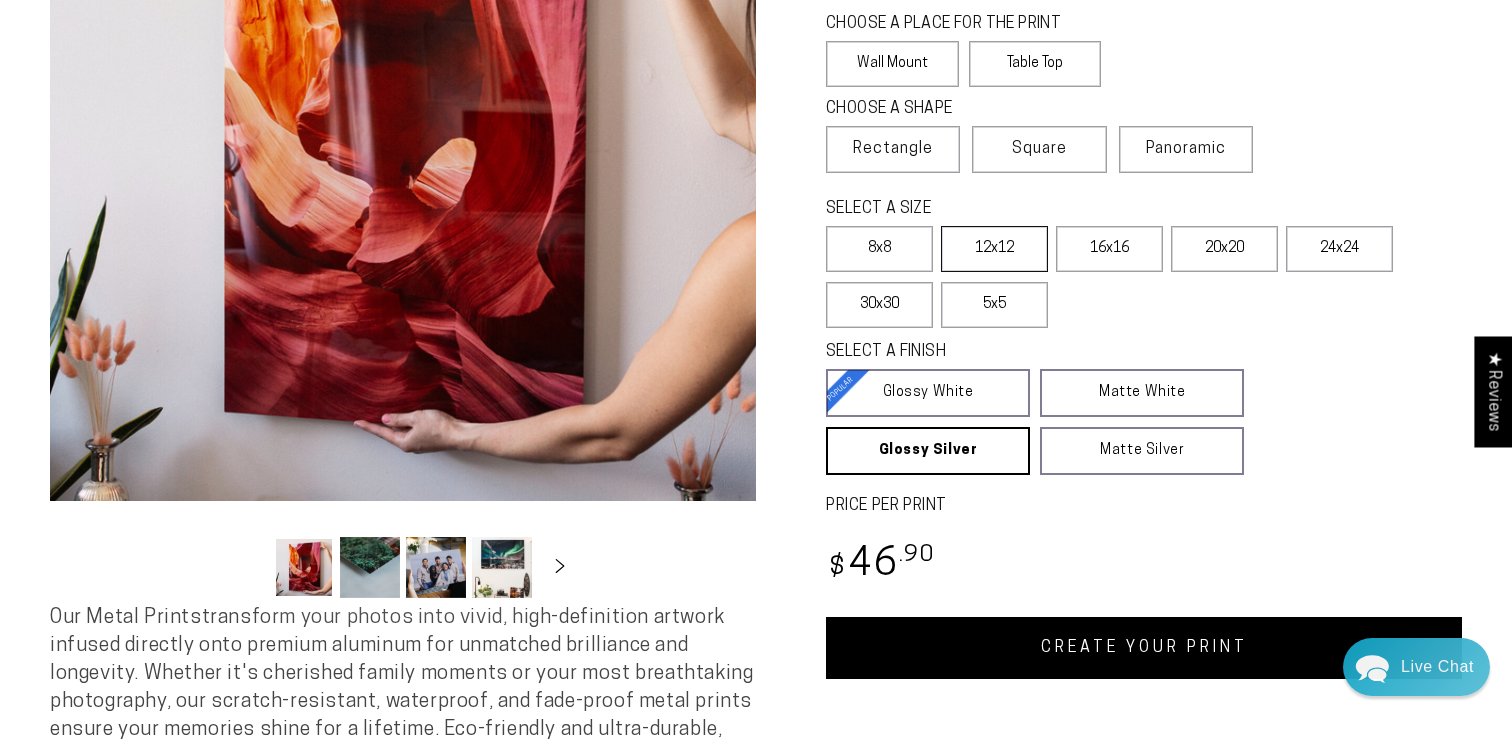 click on "12x12" at bounding box center (994, 249) 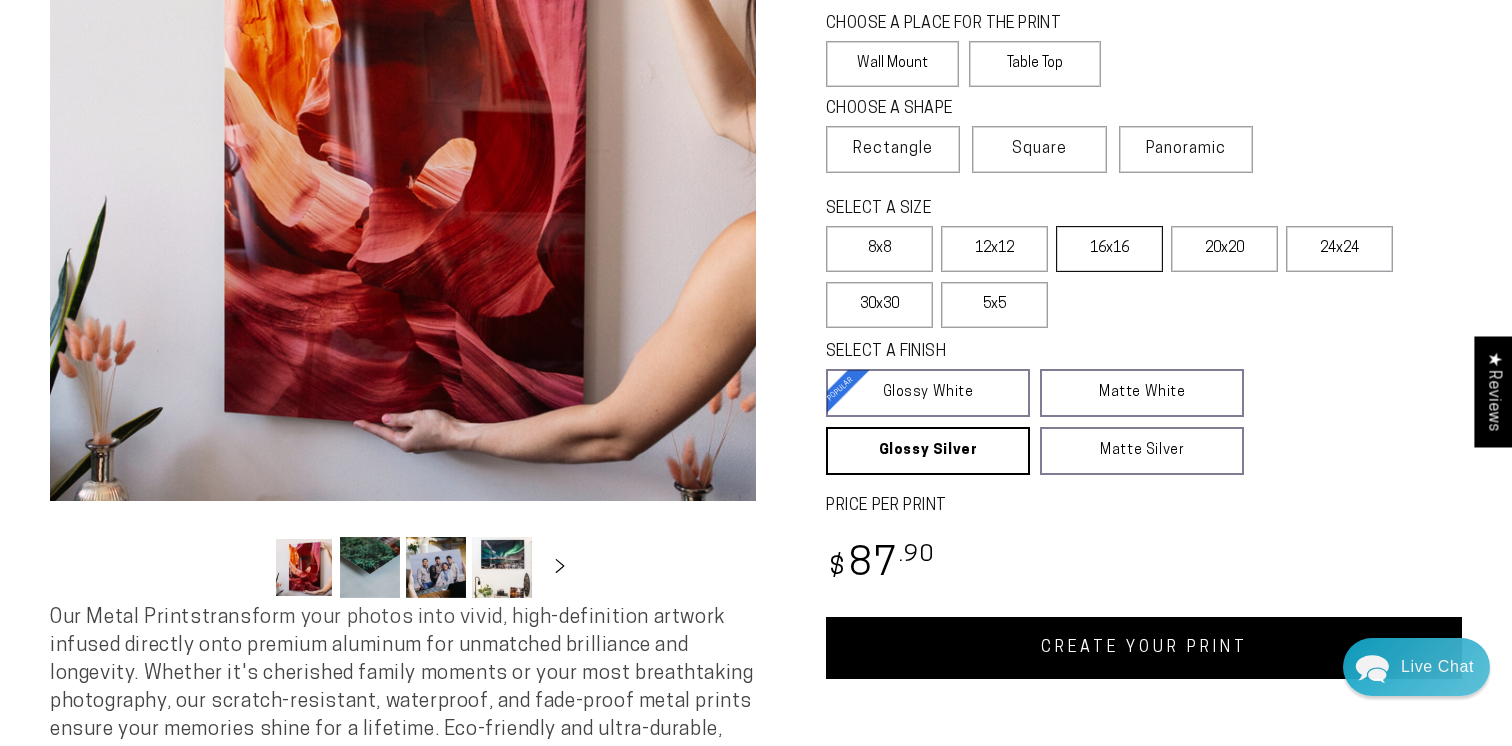 click on "16x16" at bounding box center (1109, 249) 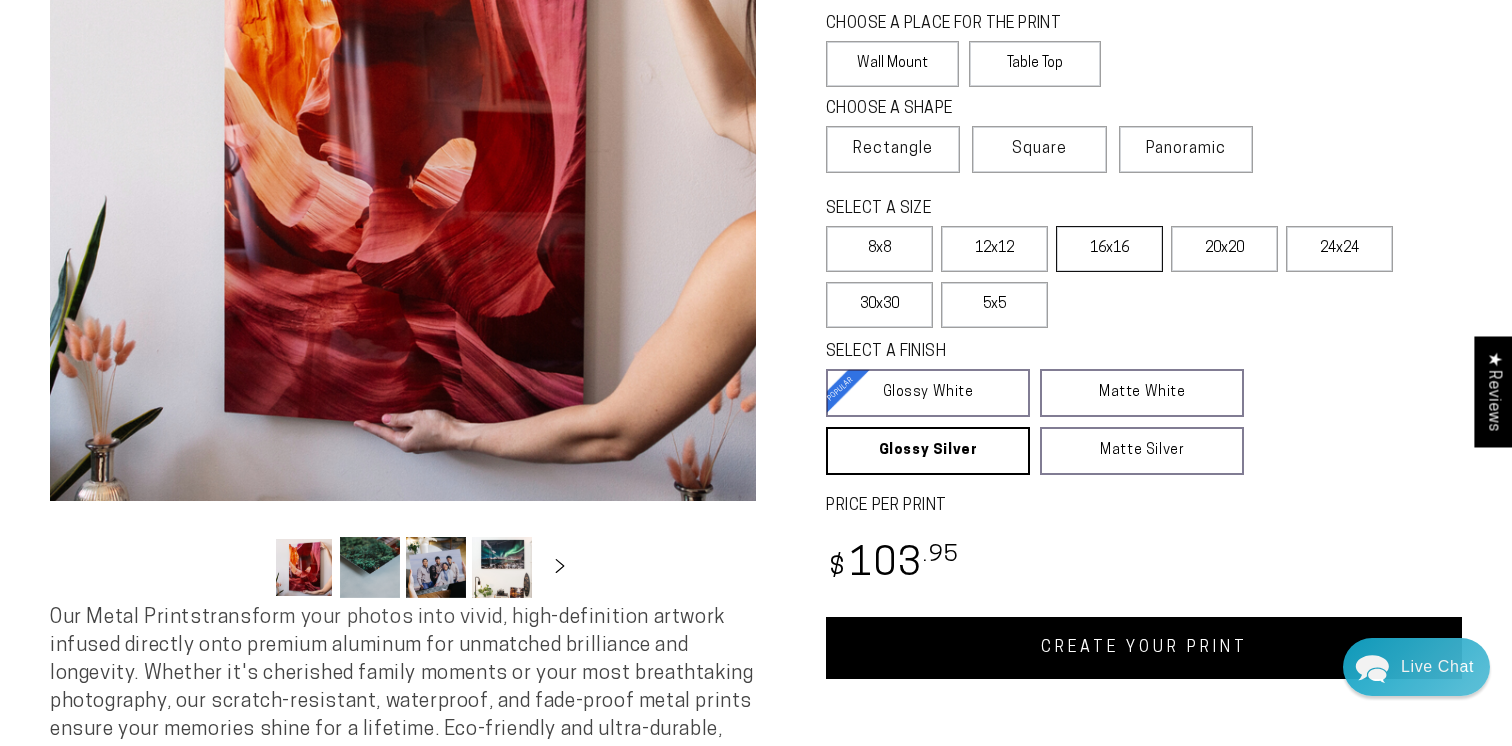 click on "16x16" at bounding box center [1109, 249] 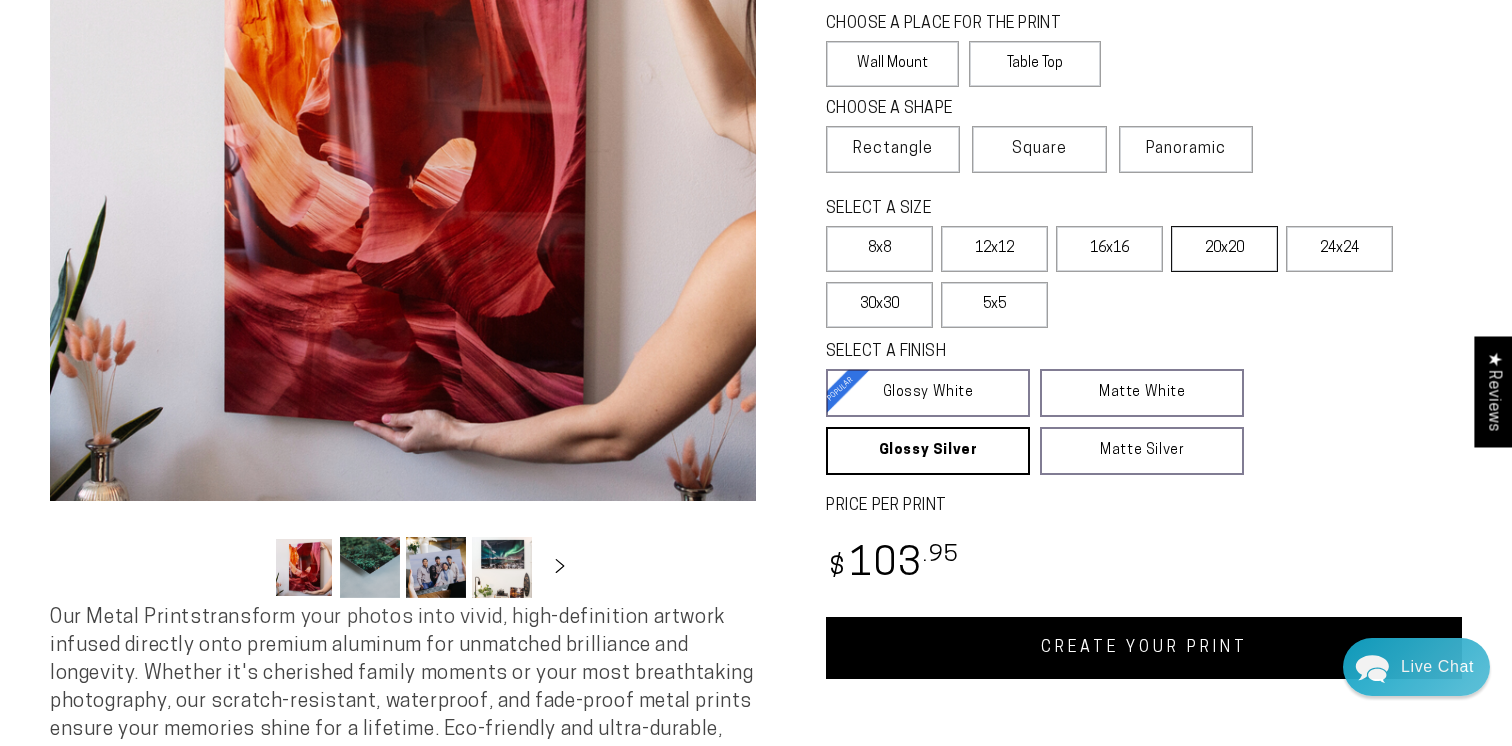 click on "20x20" at bounding box center [1224, 249] 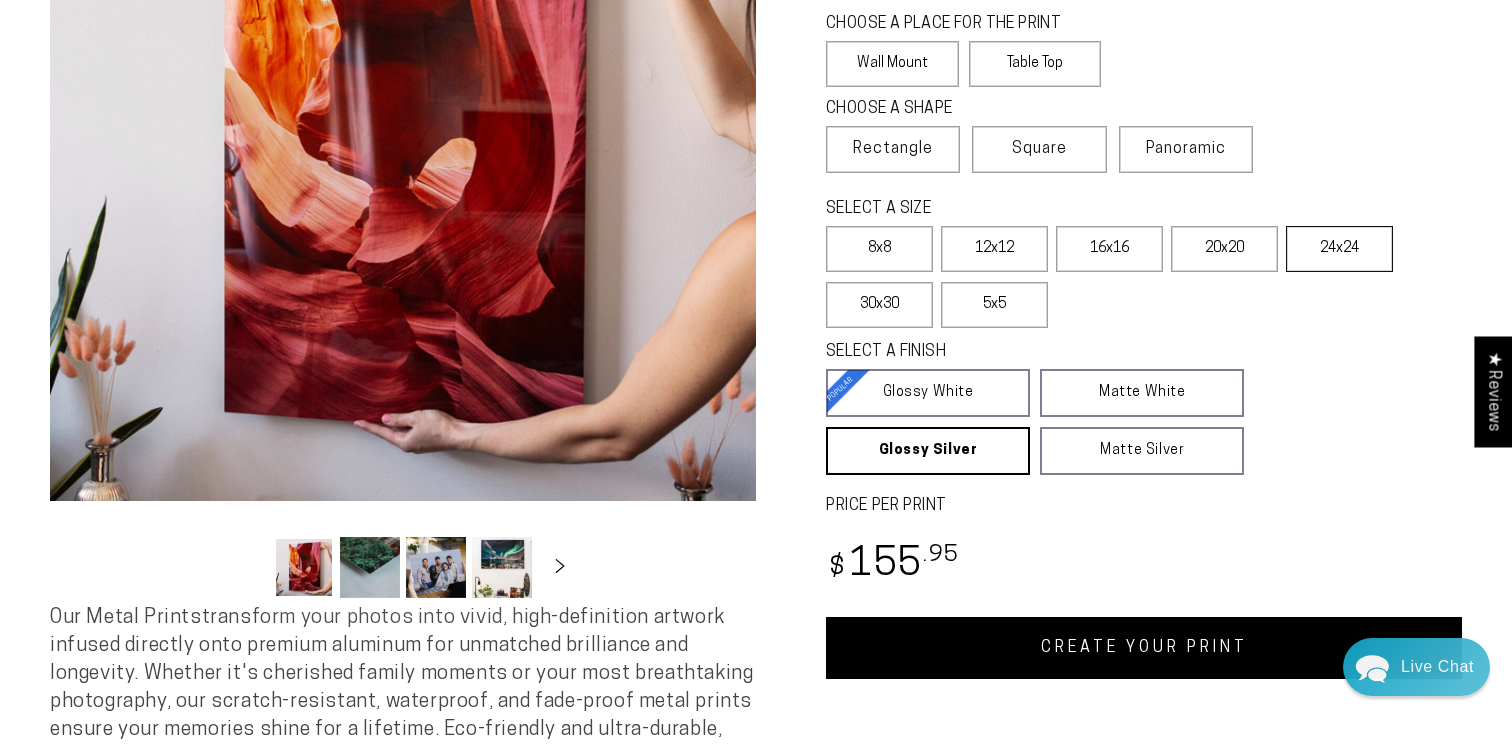 click on "24x24" at bounding box center (1339, 249) 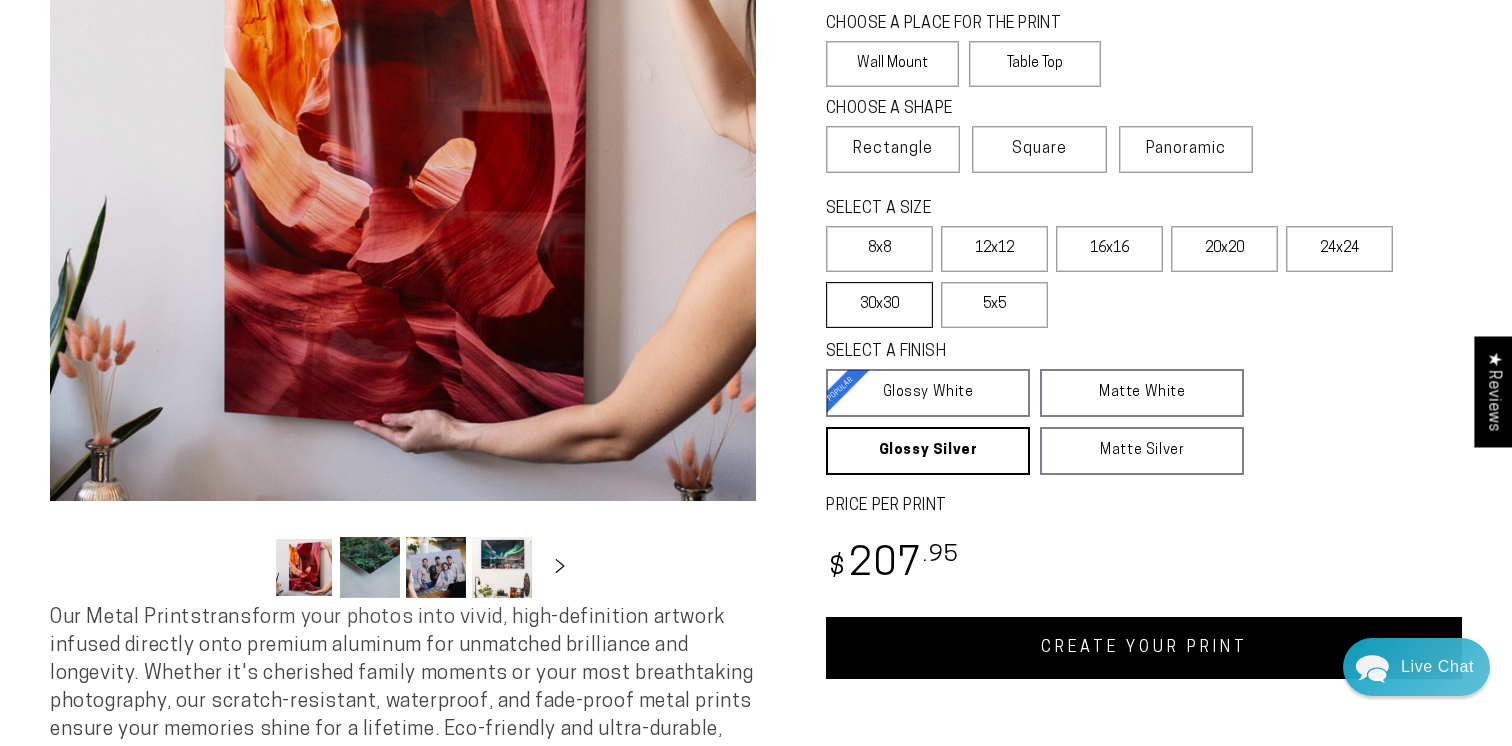 click on "30x30" at bounding box center (879, 305) 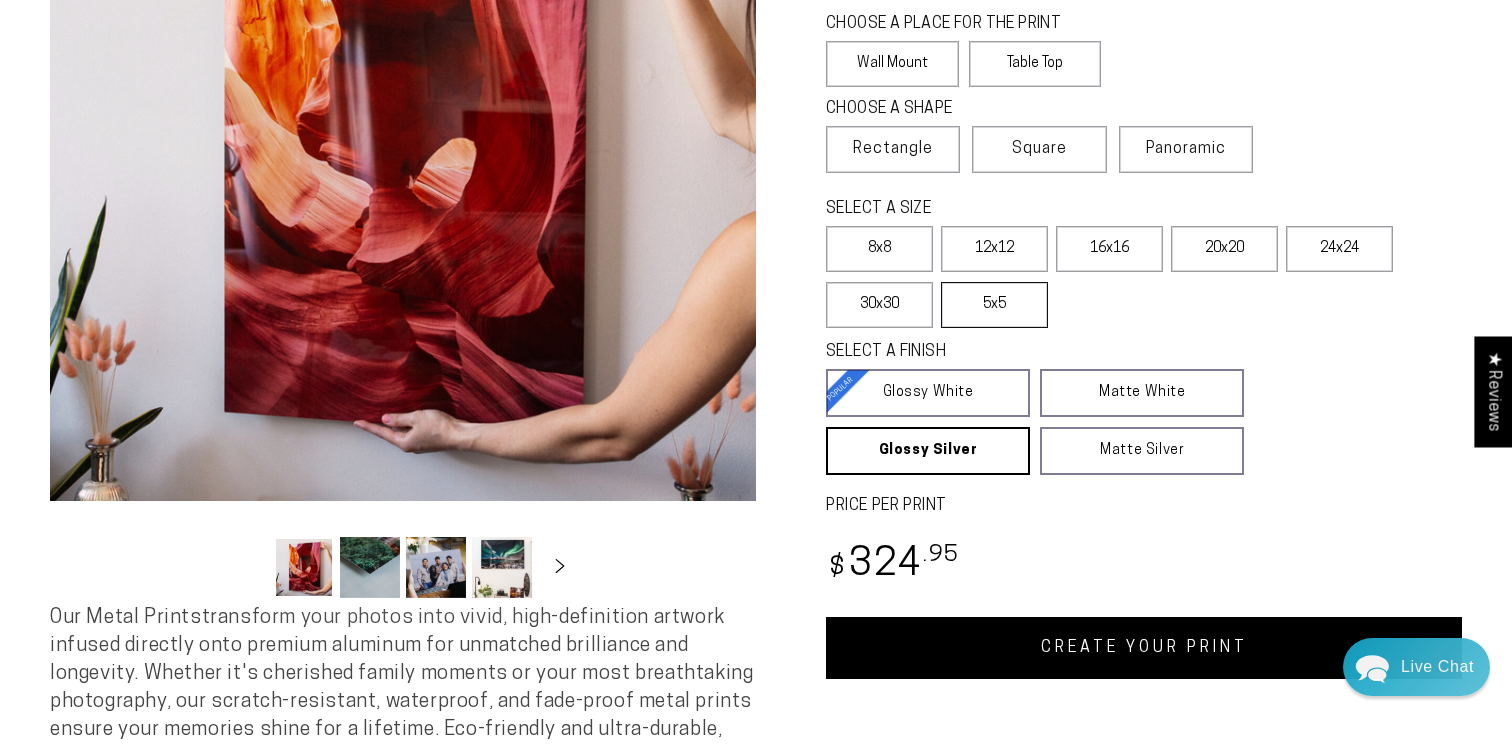 click on "5x5" at bounding box center [994, 305] 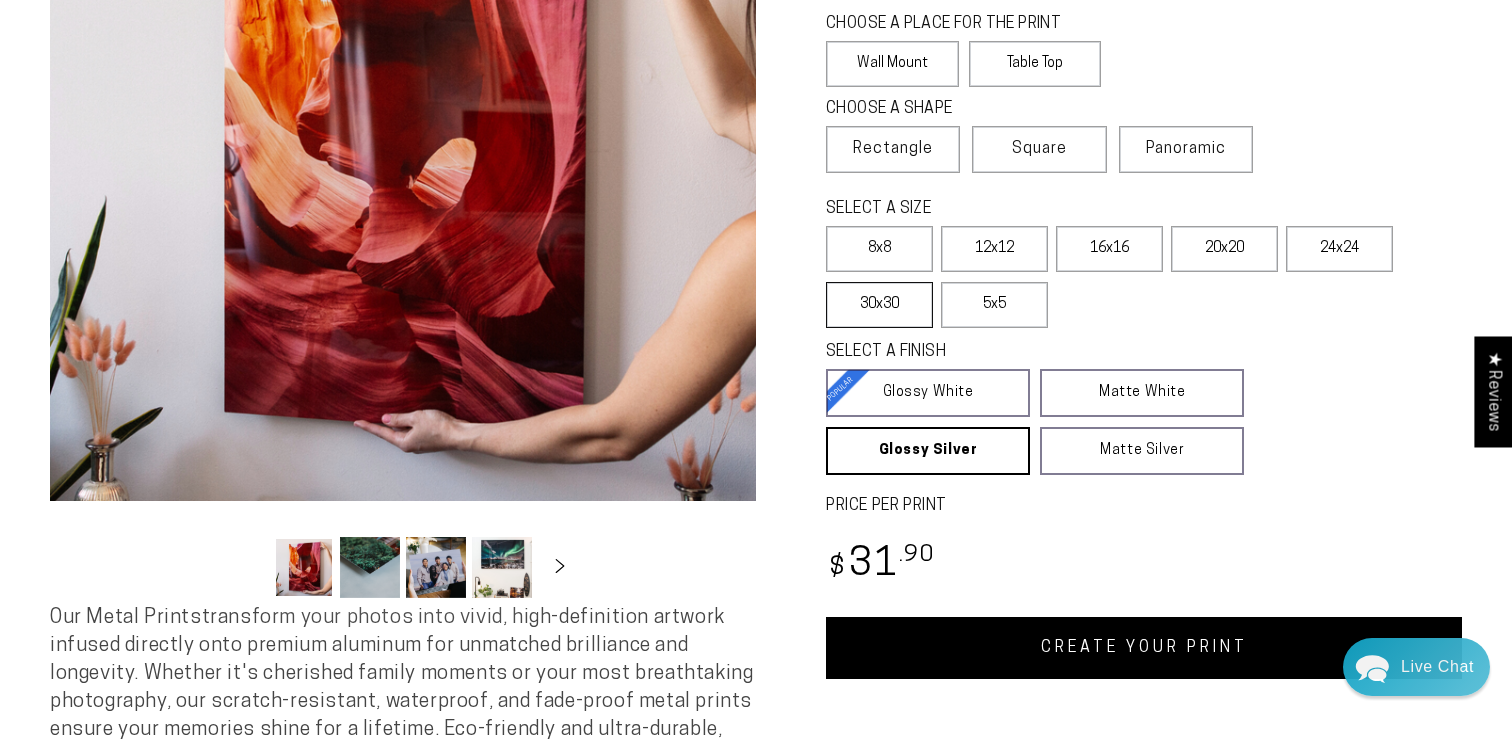 click on "30x30" at bounding box center [879, 305] 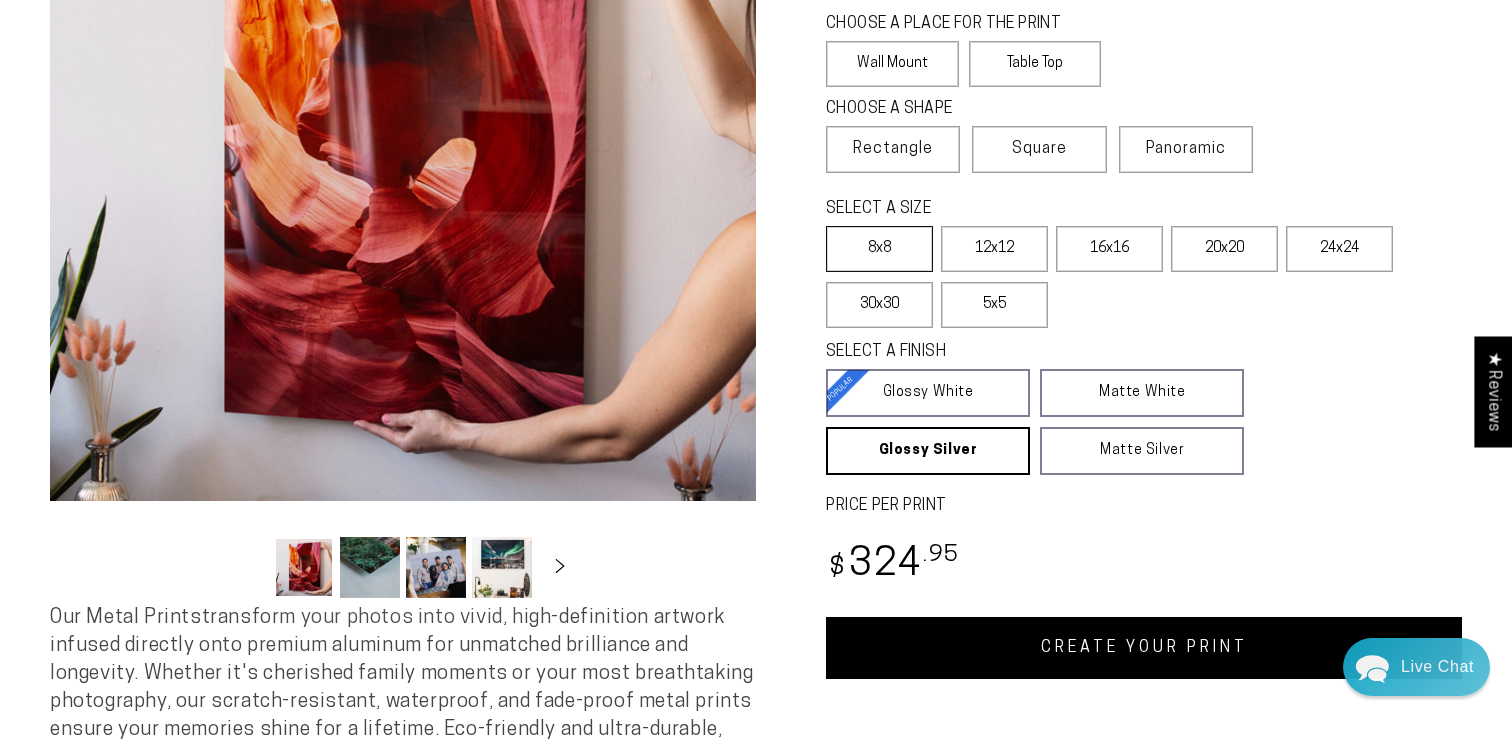 click on "8x8" at bounding box center [879, 249] 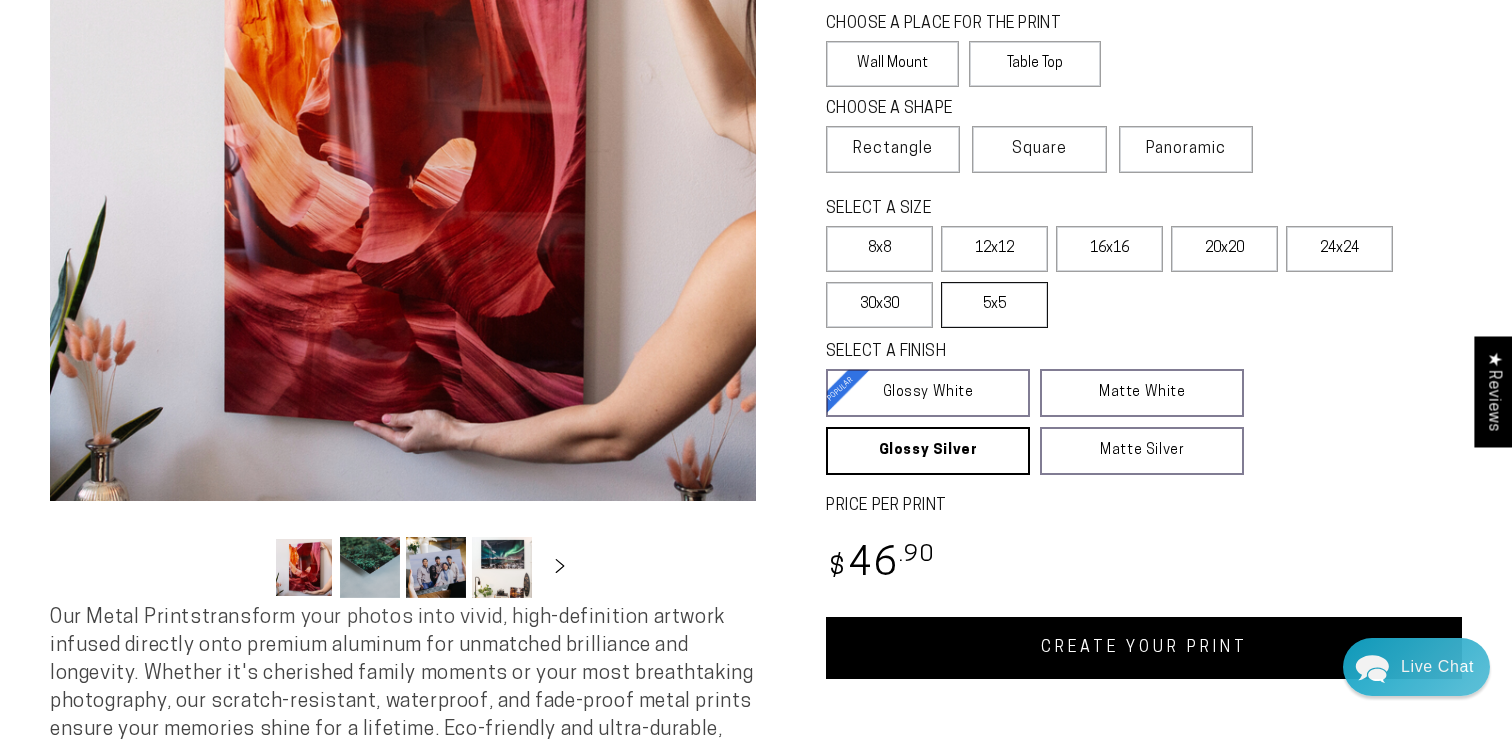 click on "5x5" at bounding box center (994, 305) 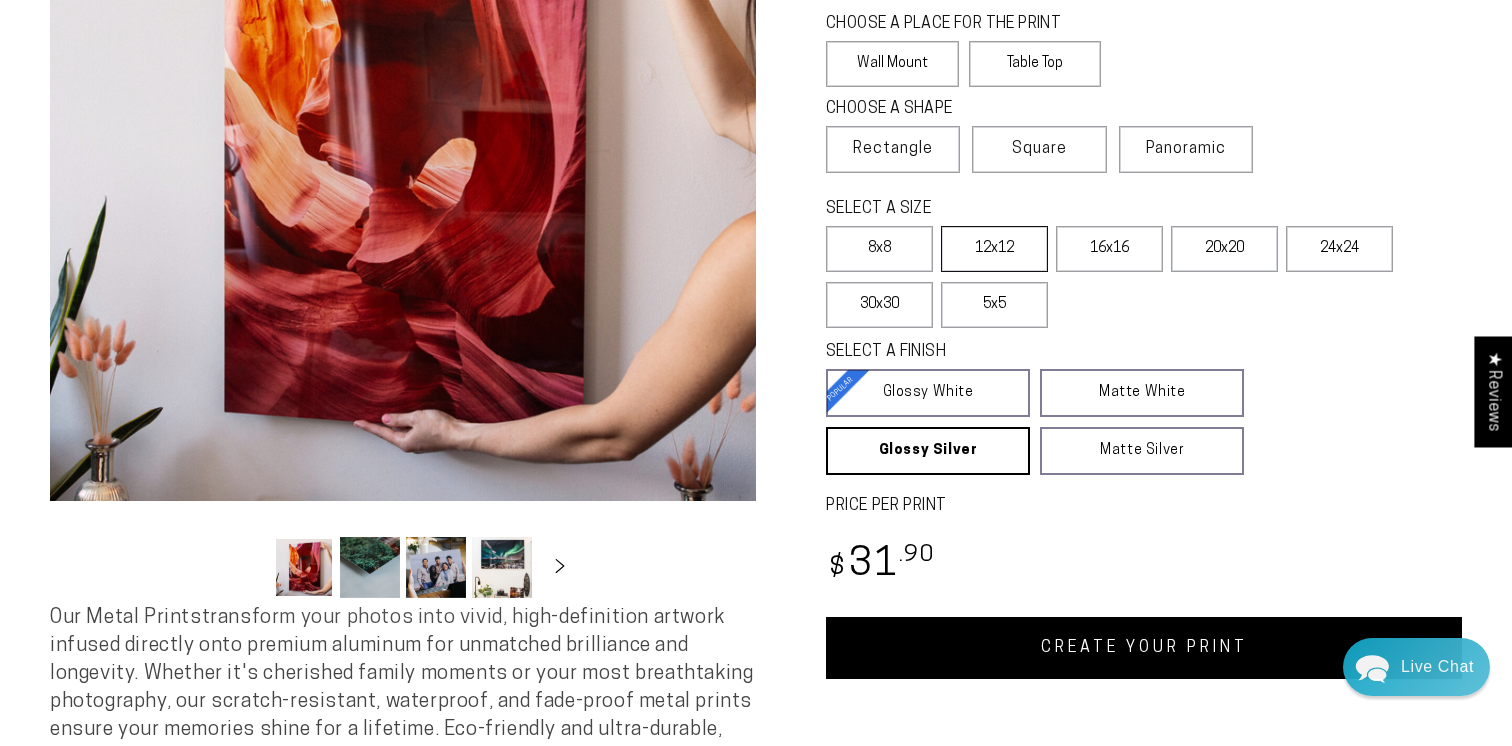 click on "12x12" at bounding box center (994, 249) 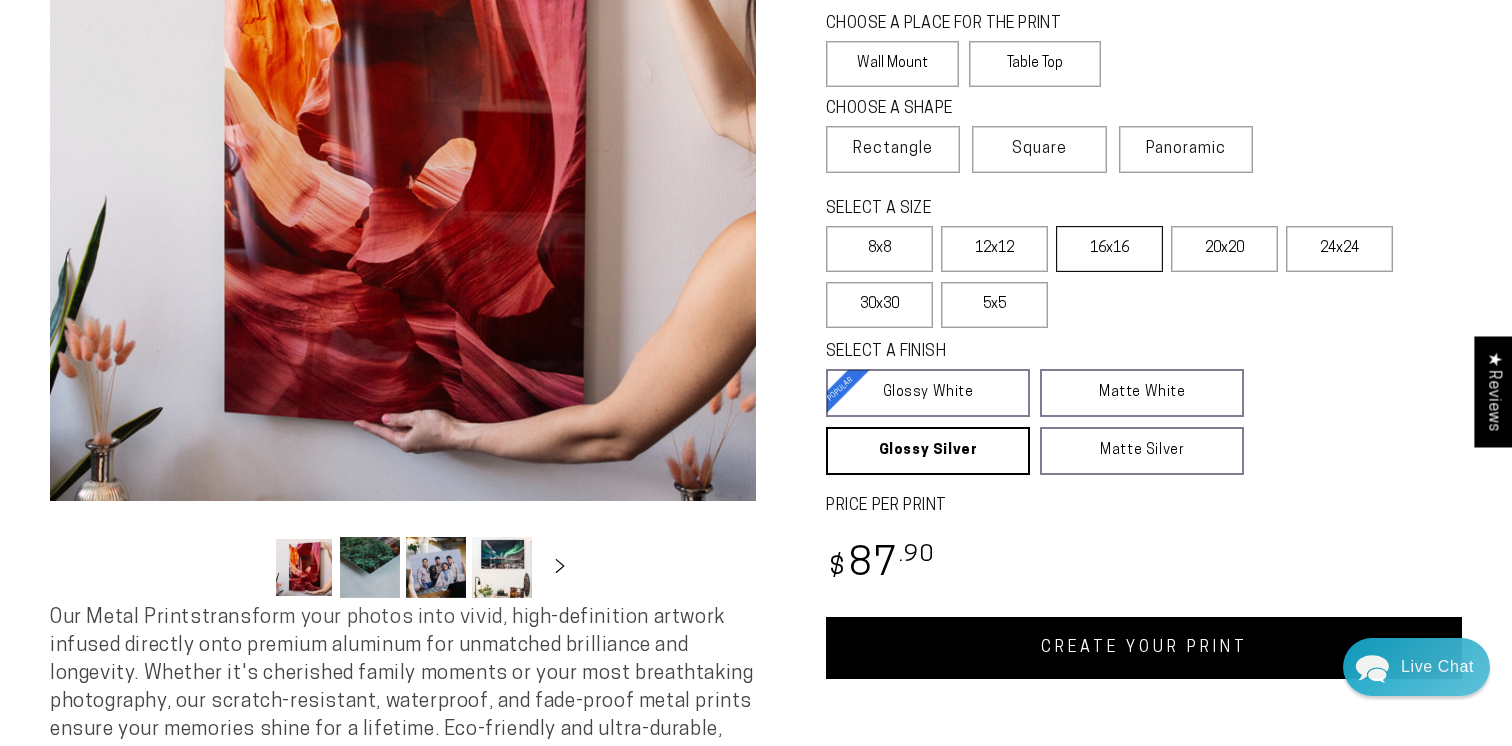 click on "16x16" at bounding box center [1109, 249] 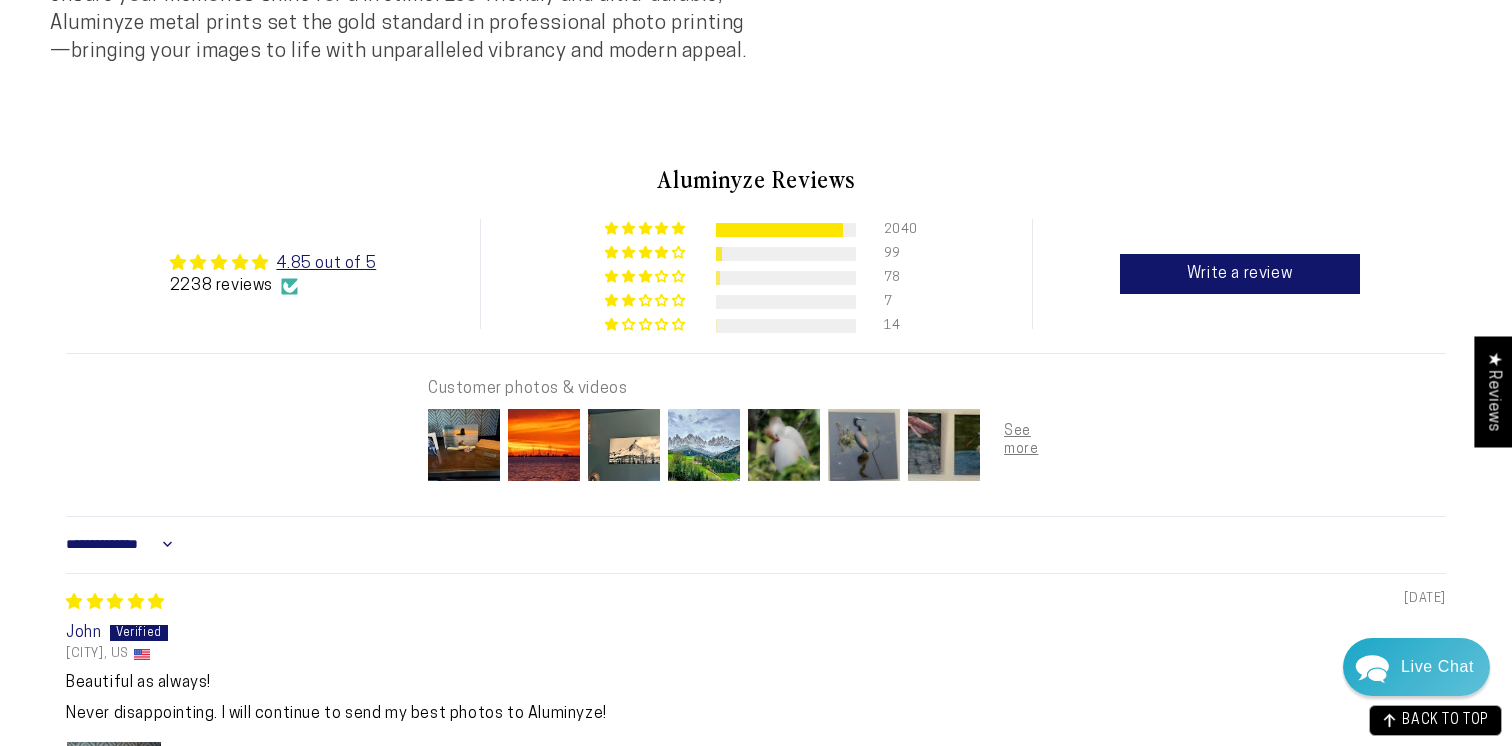 scroll, scrollTop: 1105, scrollLeft: 0, axis: vertical 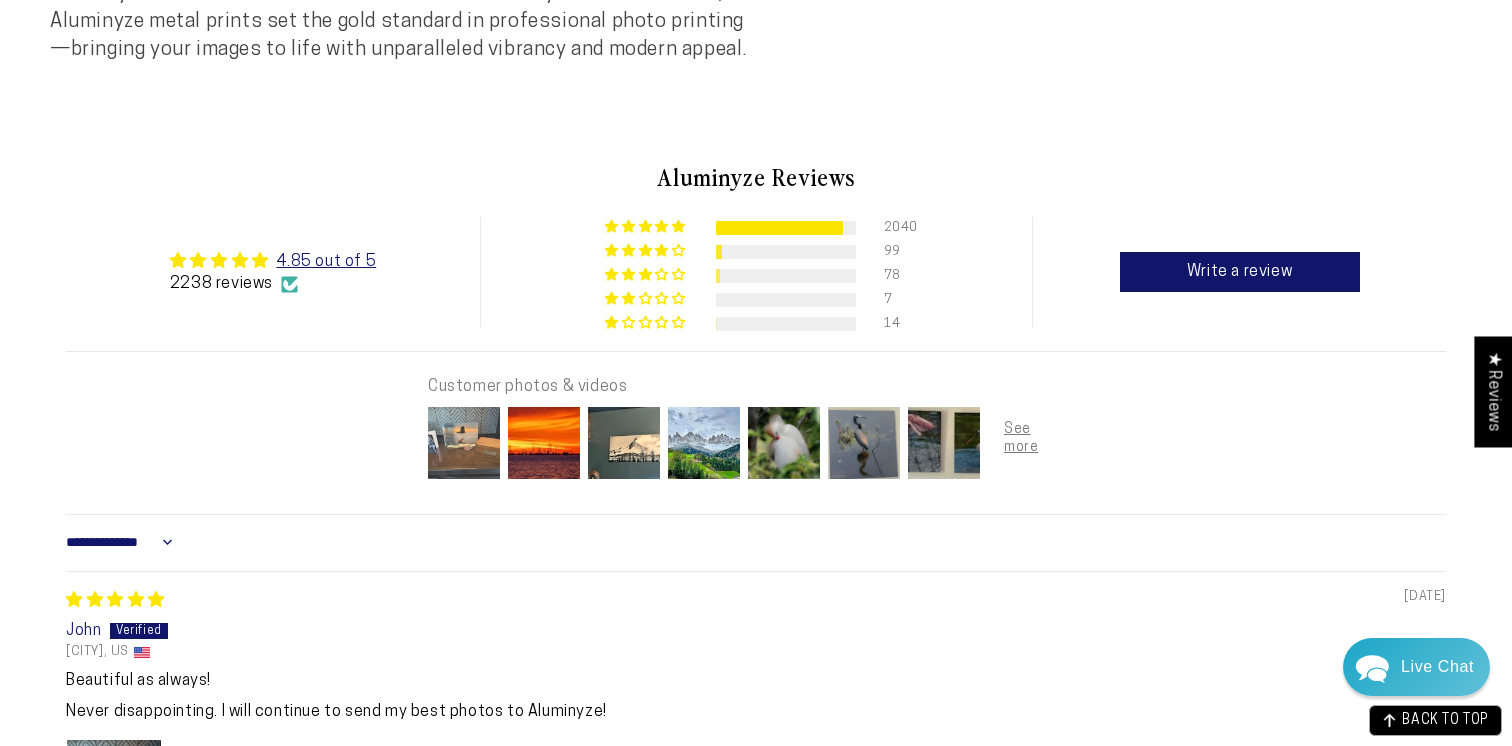 click at bounding box center [464, 443] 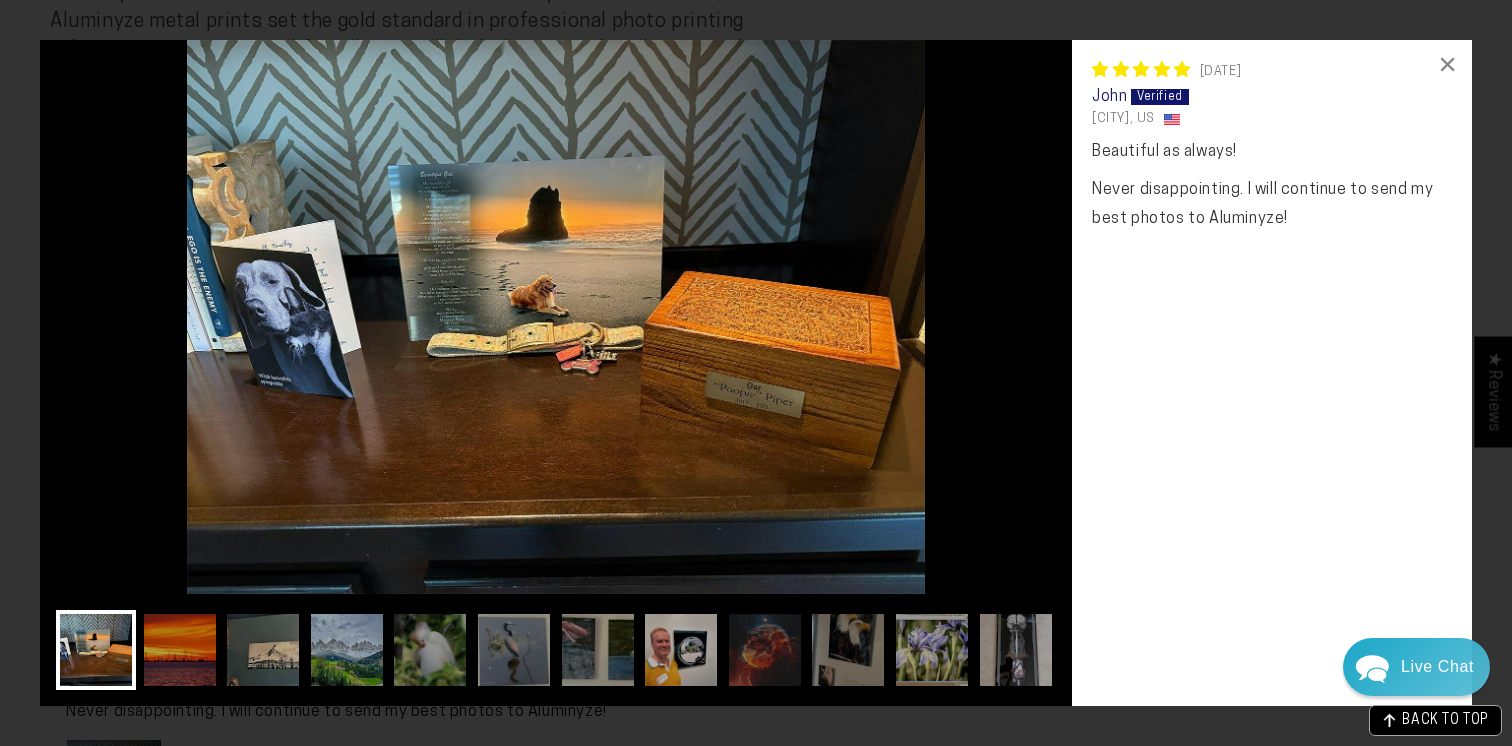 click at bounding box center [556, 317] 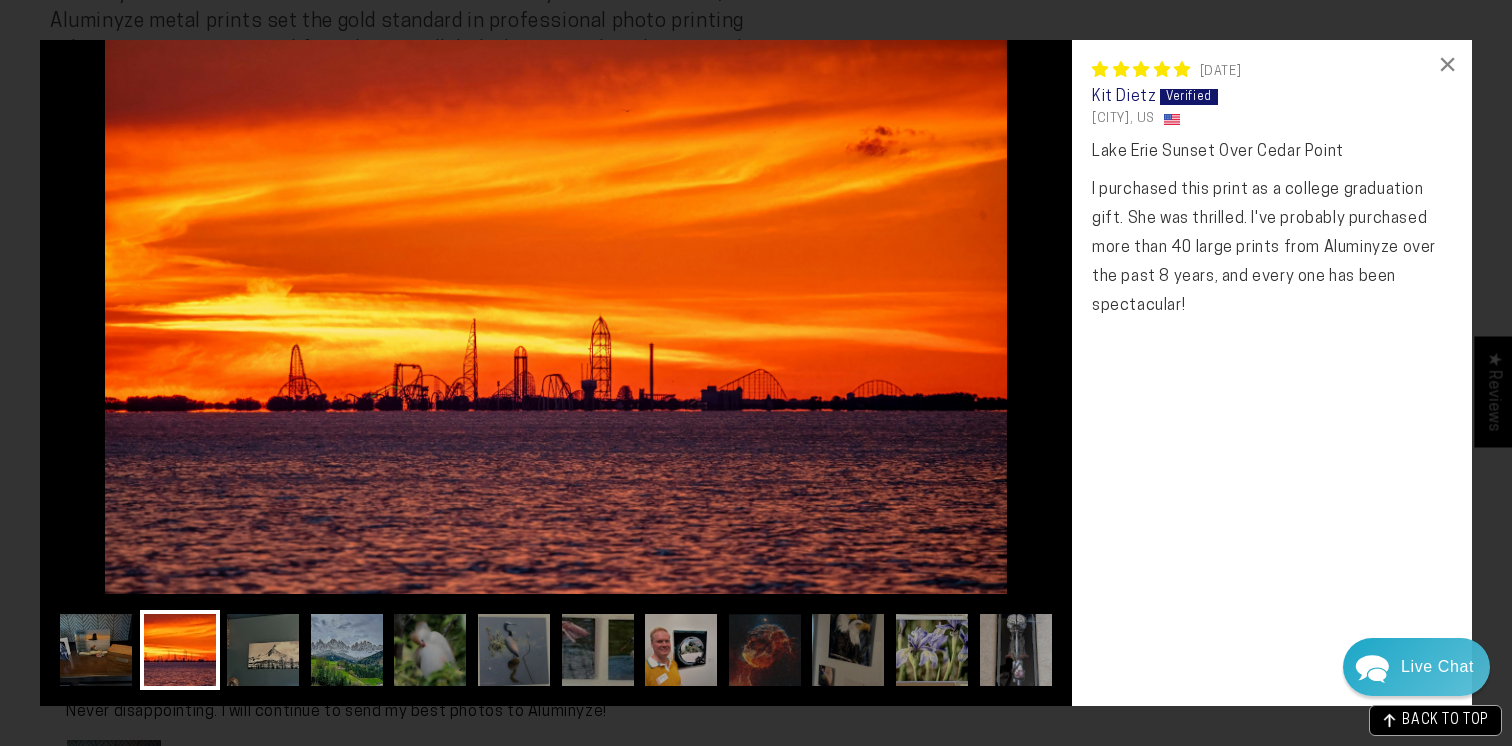 click at bounding box center (556, 317) 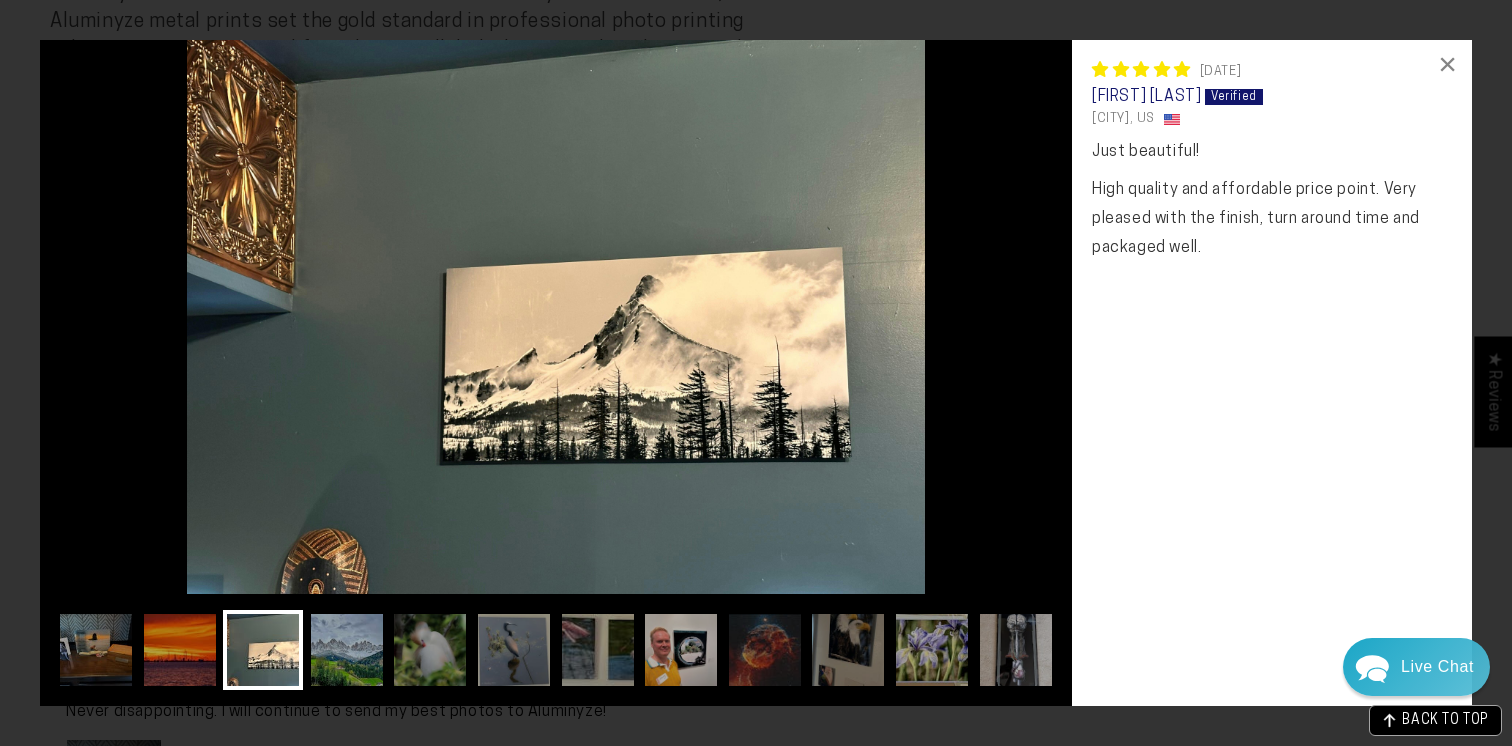 click at bounding box center [556, 317] 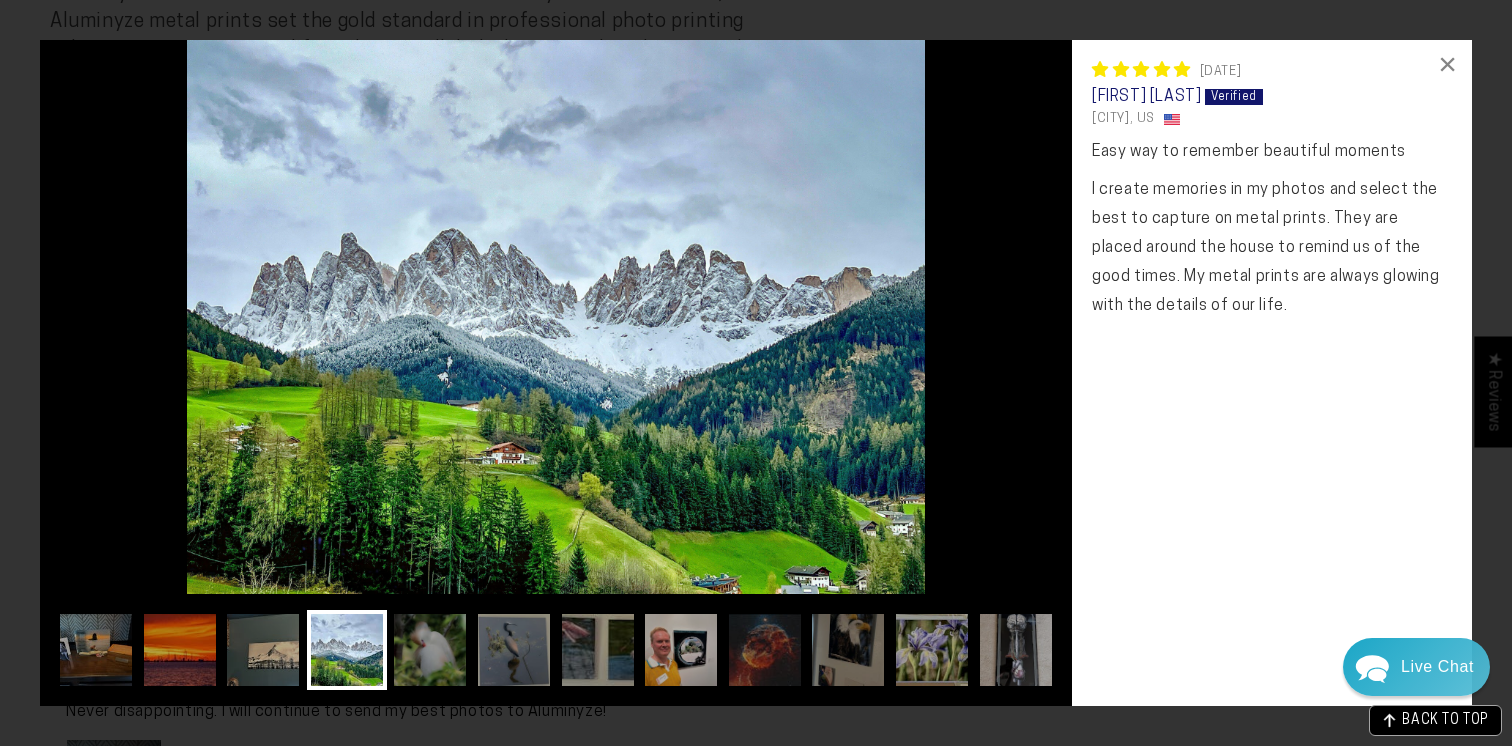 click at bounding box center (556, 317) 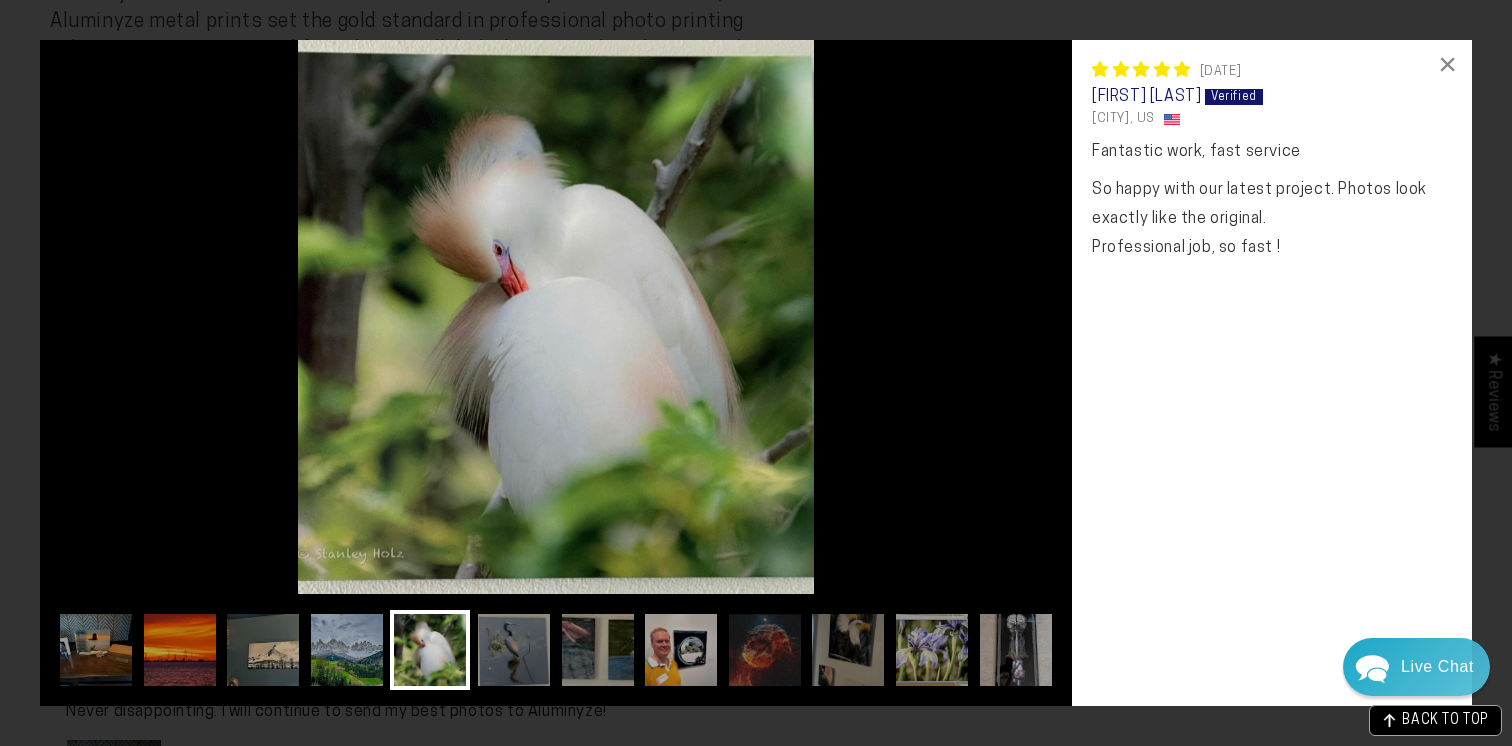 click at bounding box center [556, 317] 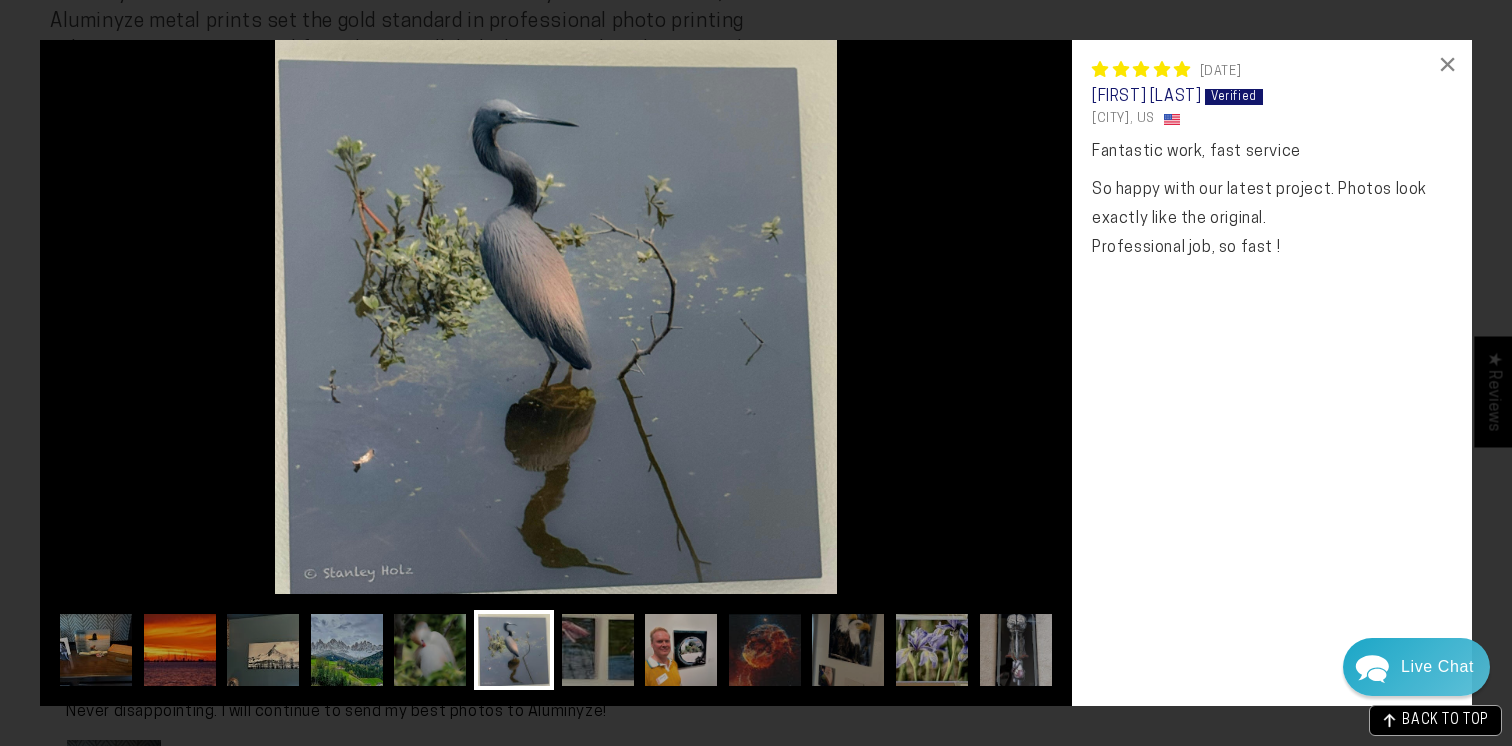 click at bounding box center [556, 317] 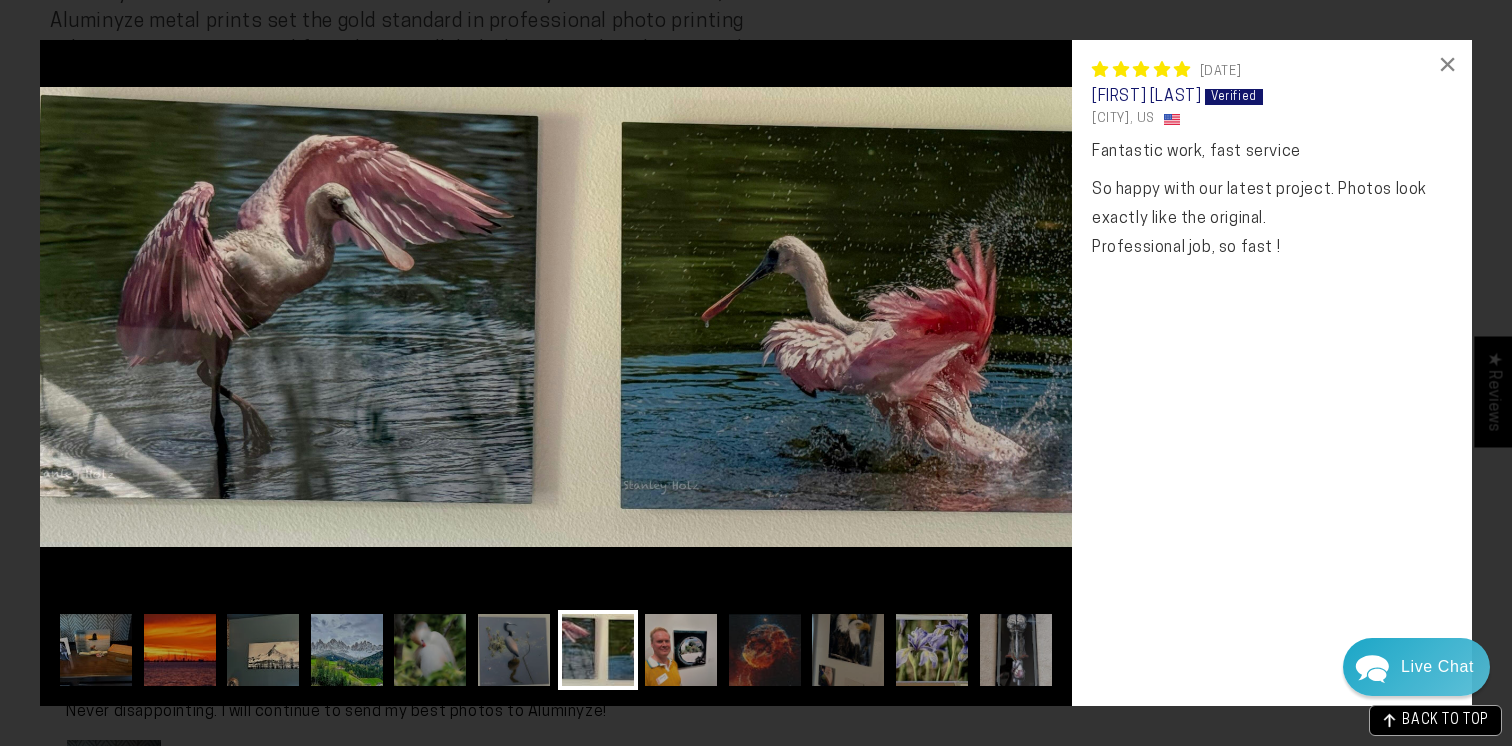 click at bounding box center [556, 317] 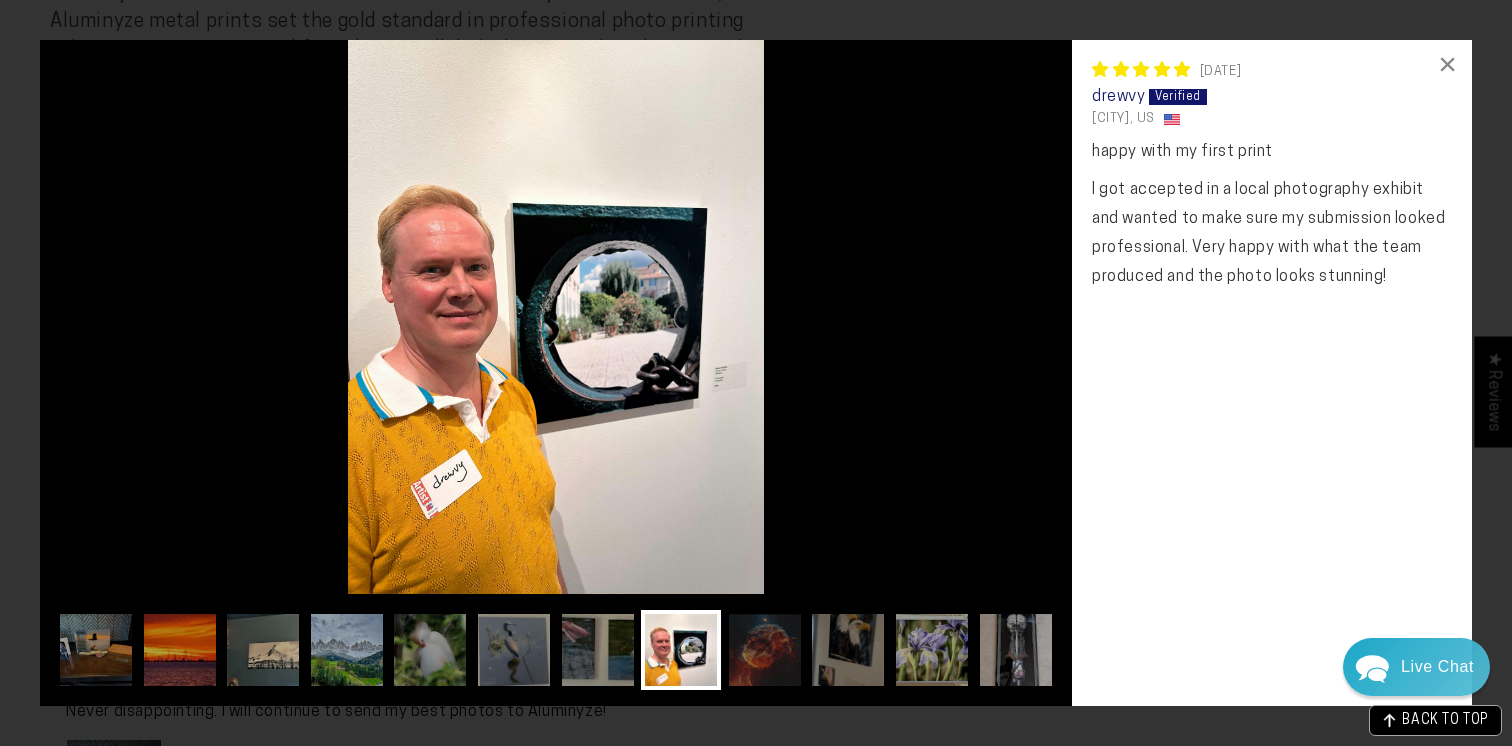 click at bounding box center (556, 317) 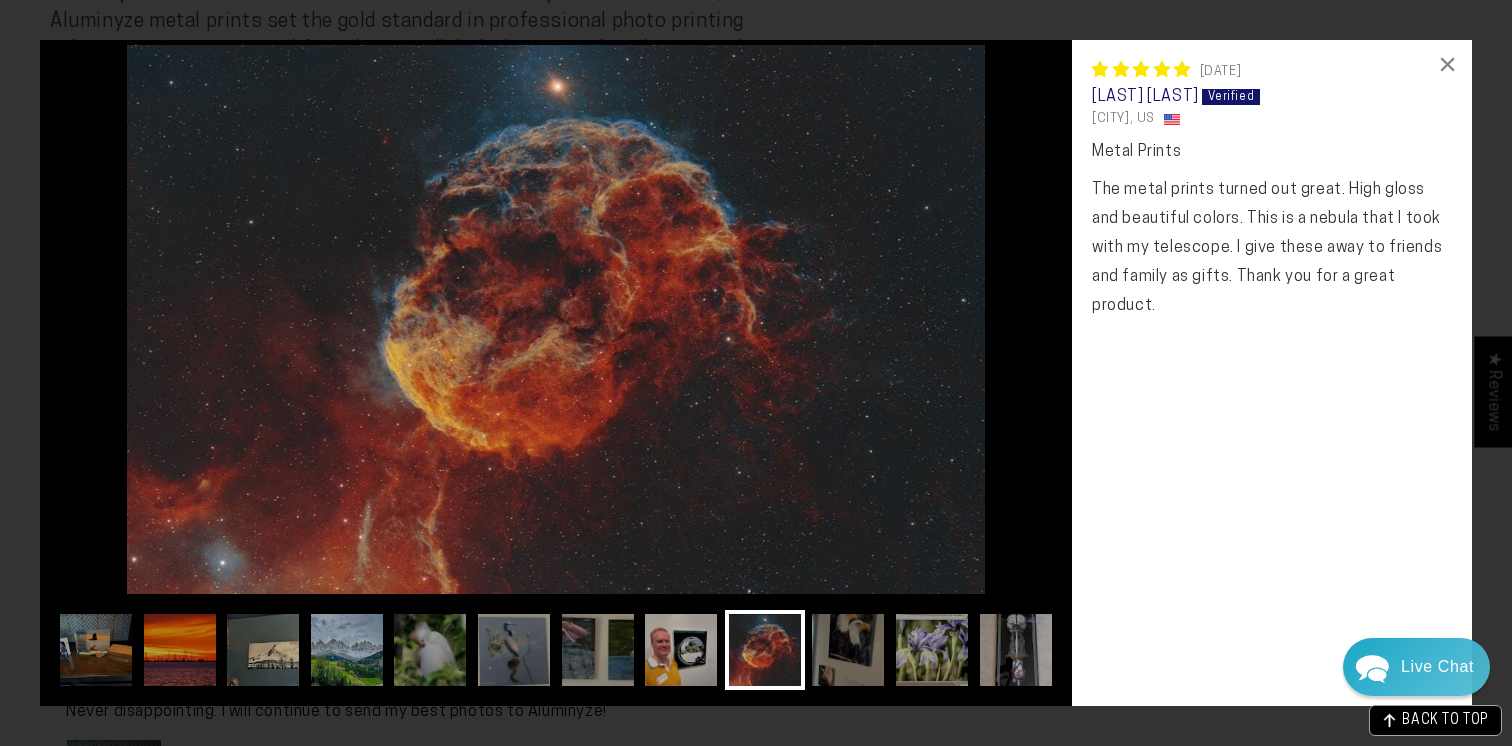 click at bounding box center (556, 317) 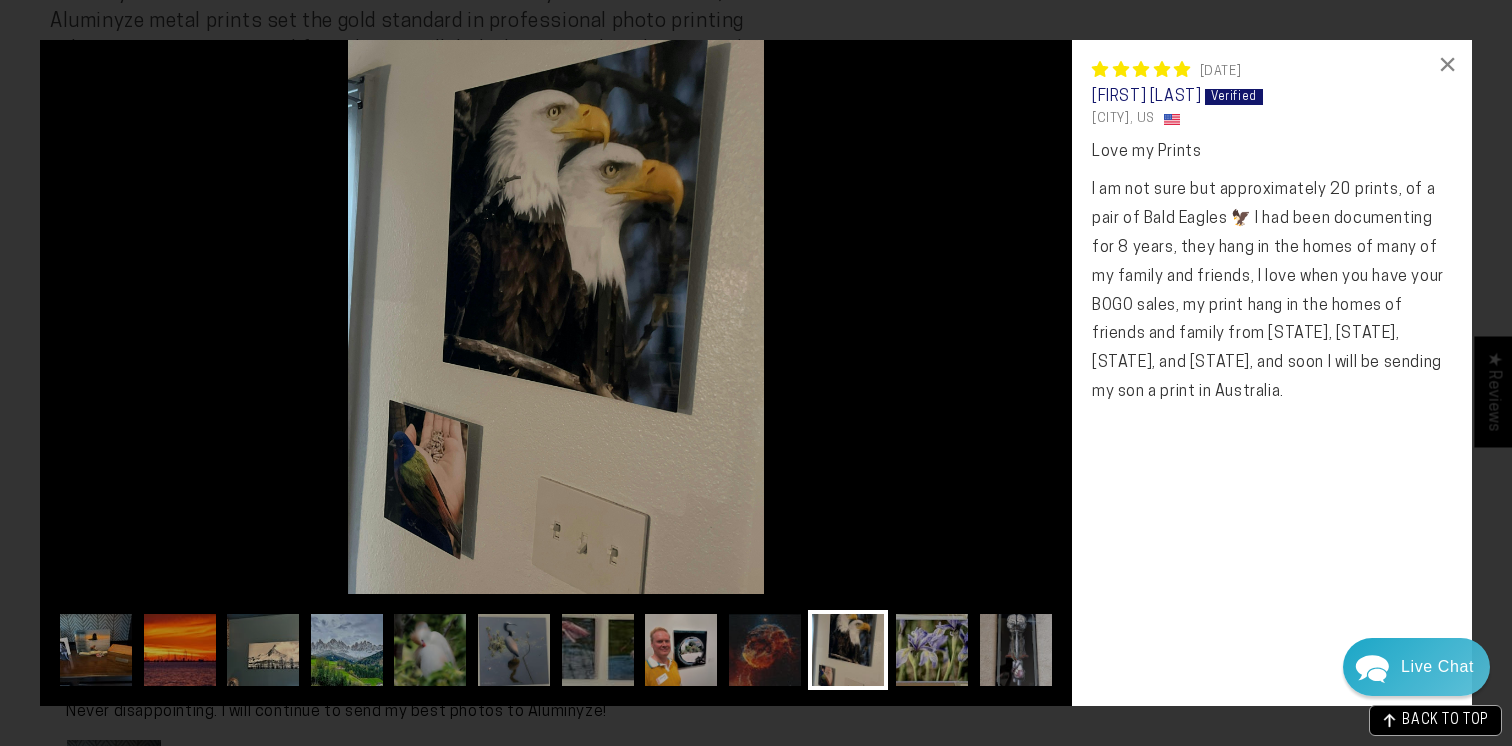click at bounding box center (556, 317) 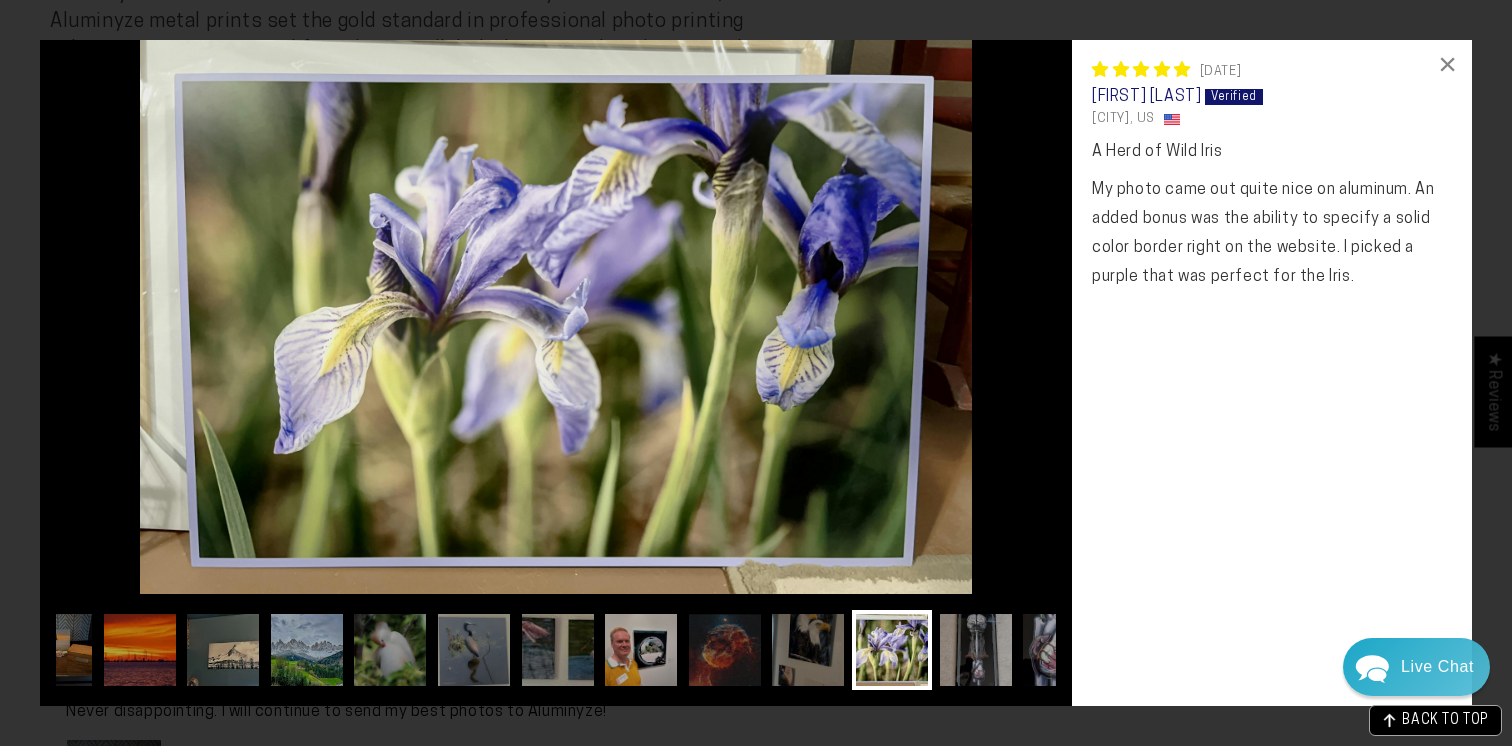 click at bounding box center (556, 317) 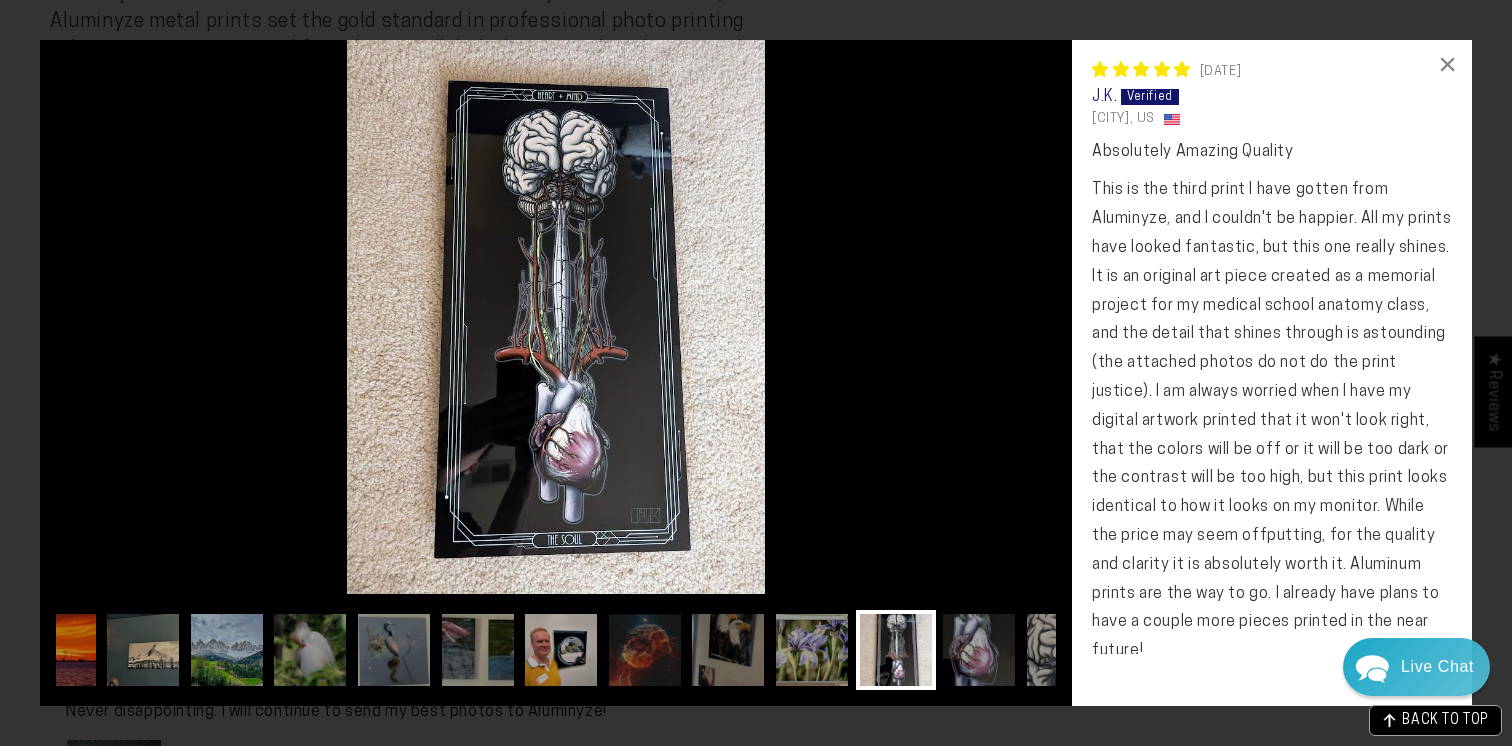 click at bounding box center (556, 317) 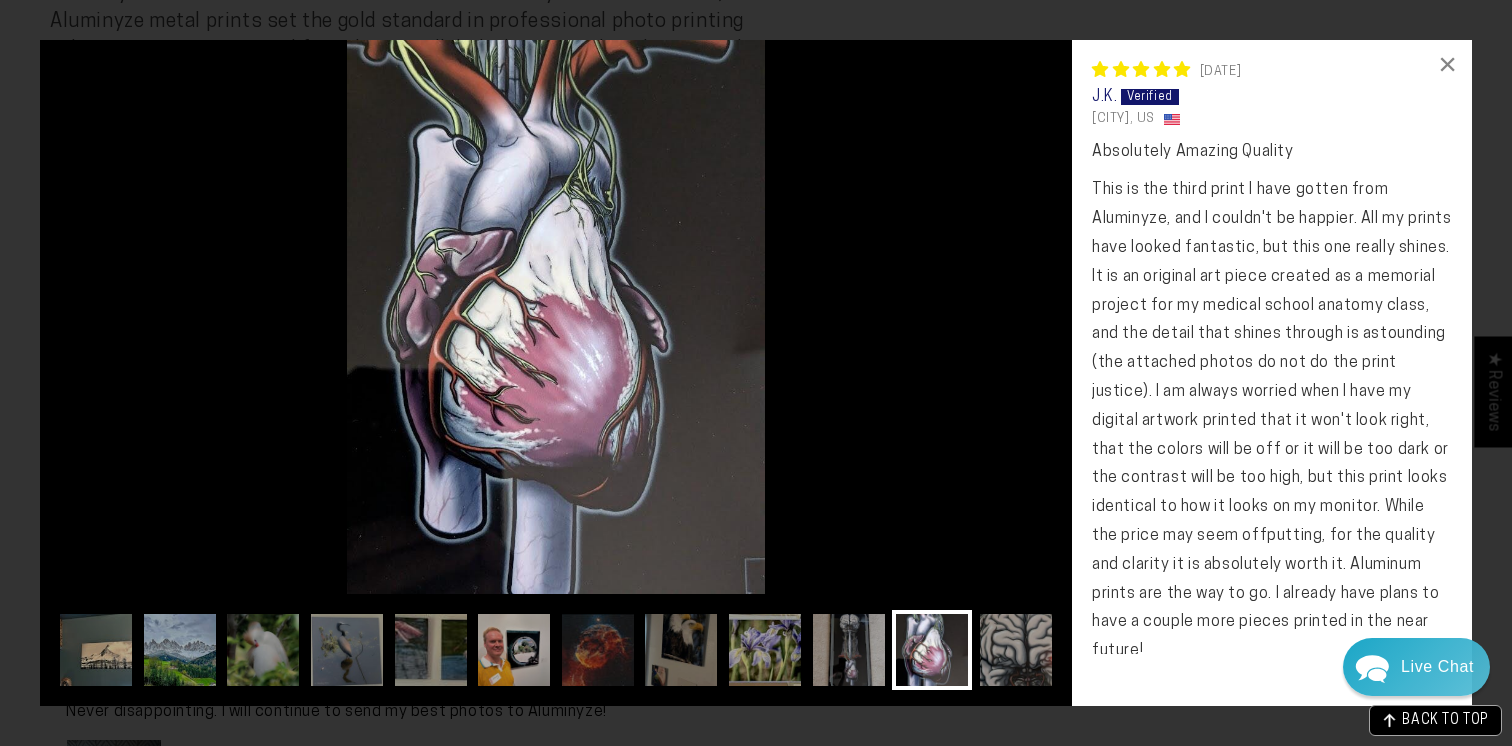 click at bounding box center (556, 317) 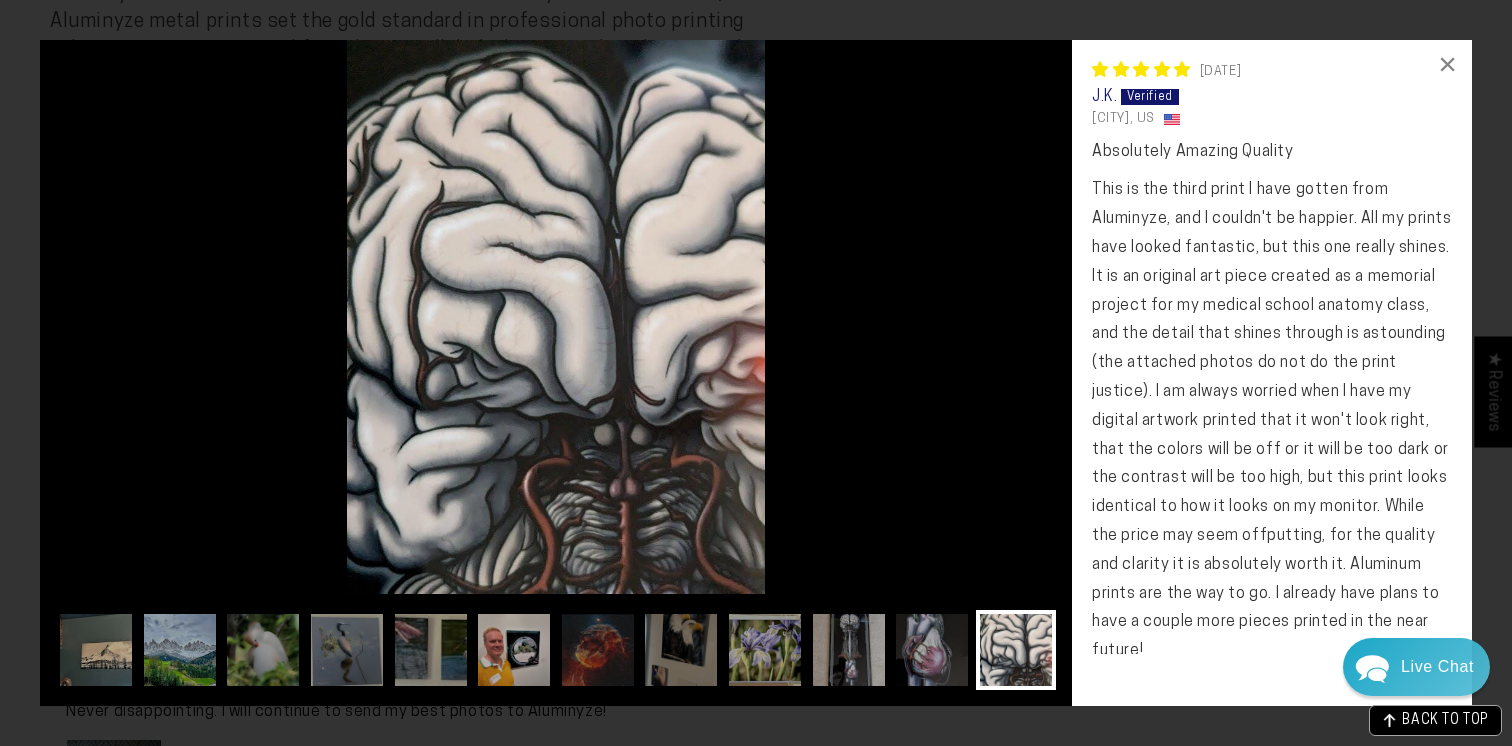 click at bounding box center [556, 317] 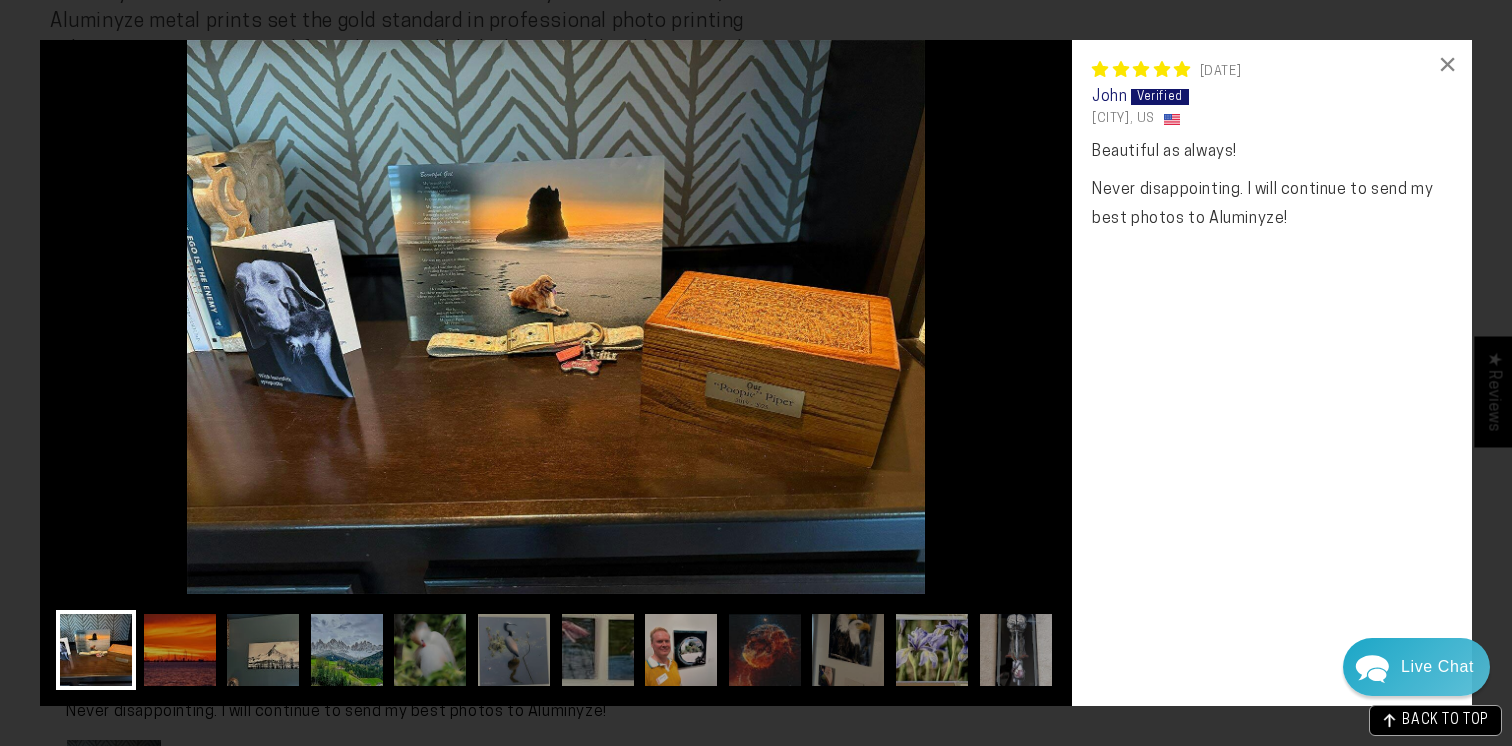 click at bounding box center (556, 317) 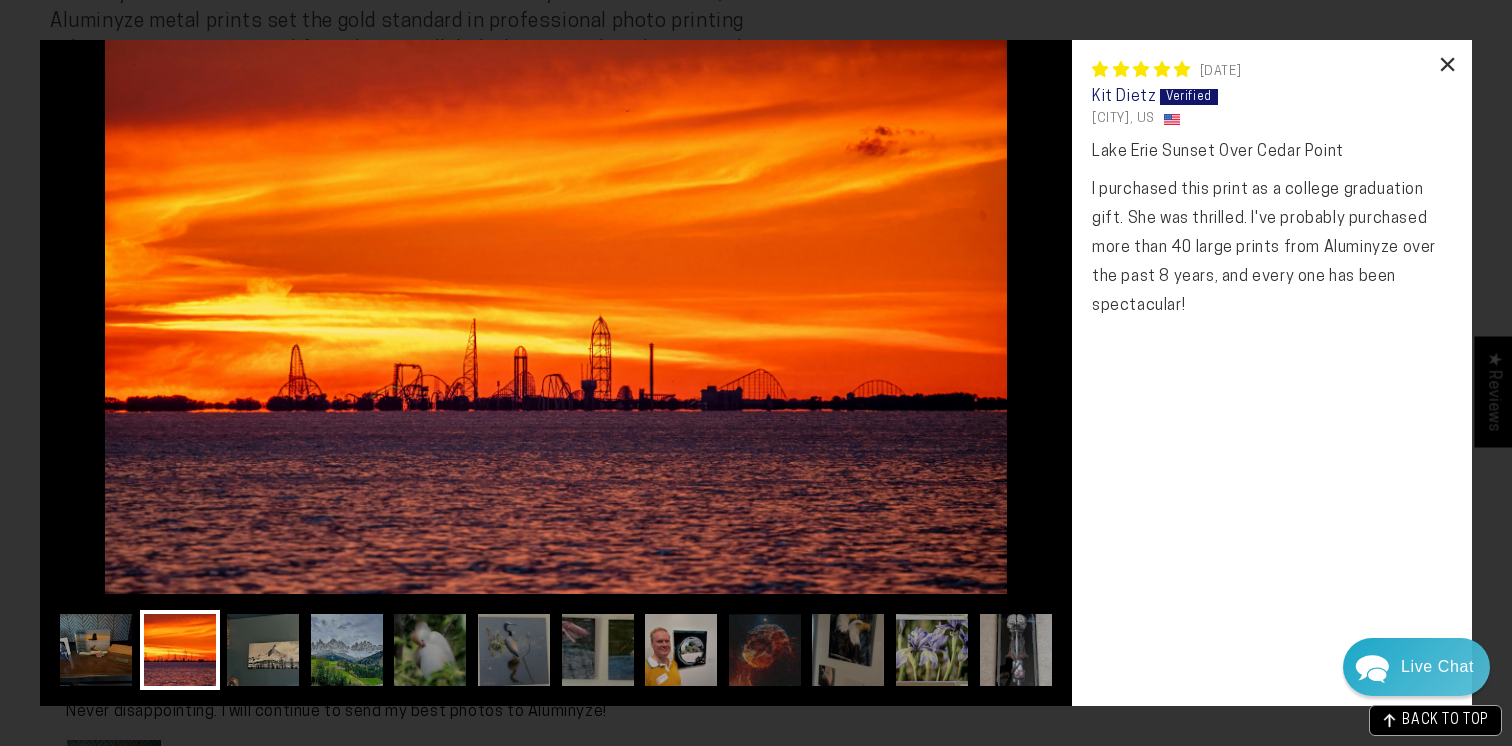 click on "×" at bounding box center (1448, 64) 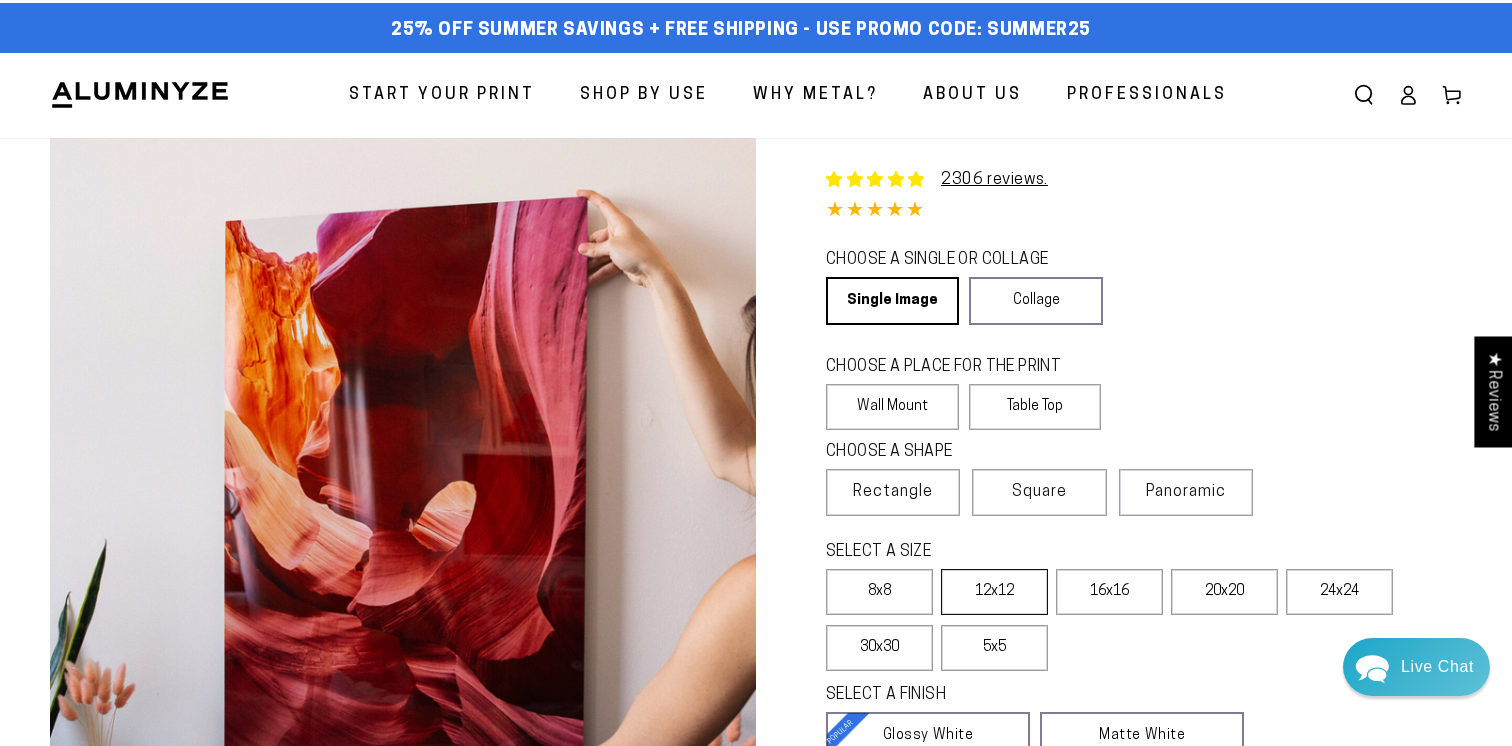 scroll, scrollTop: 0, scrollLeft: 0, axis: both 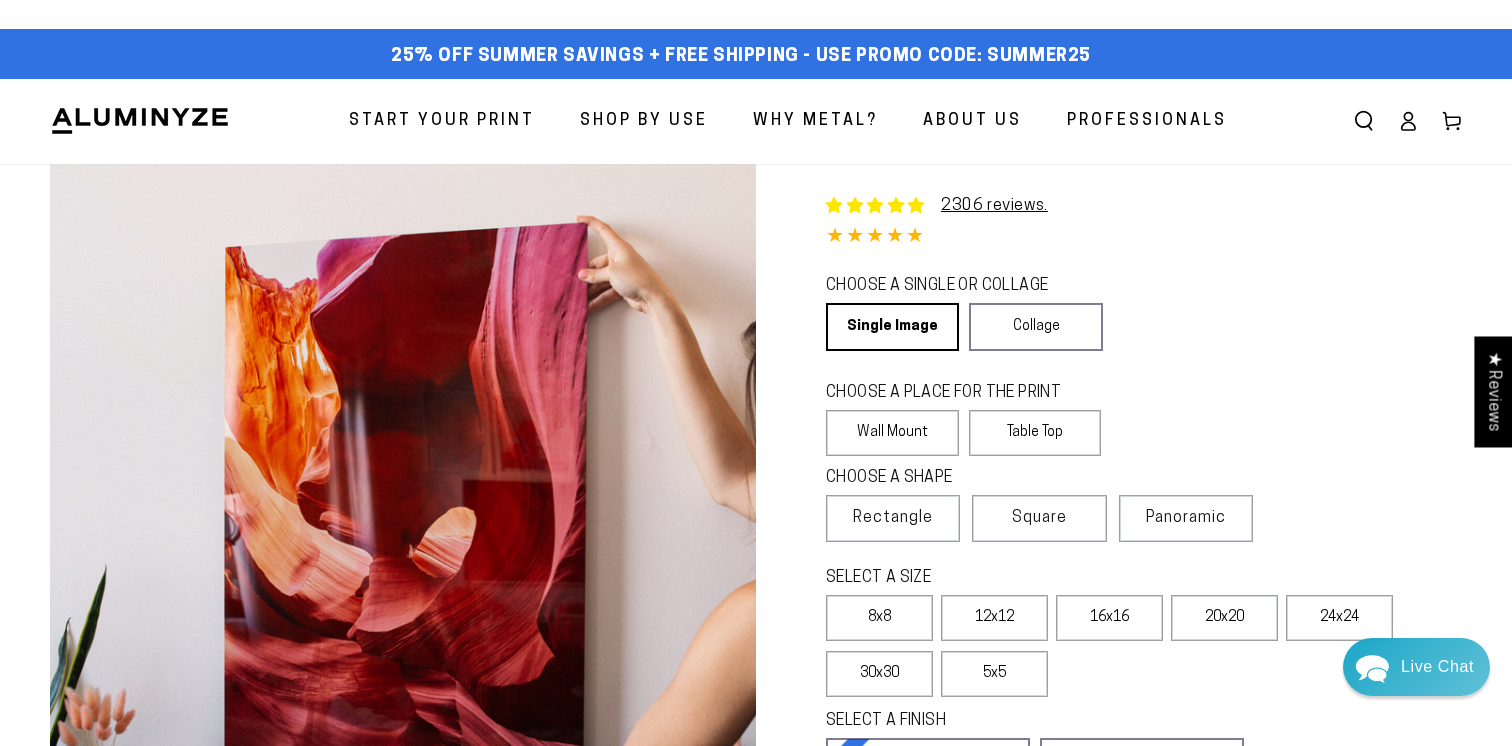 click on "Start Your Print" at bounding box center [442, 121] 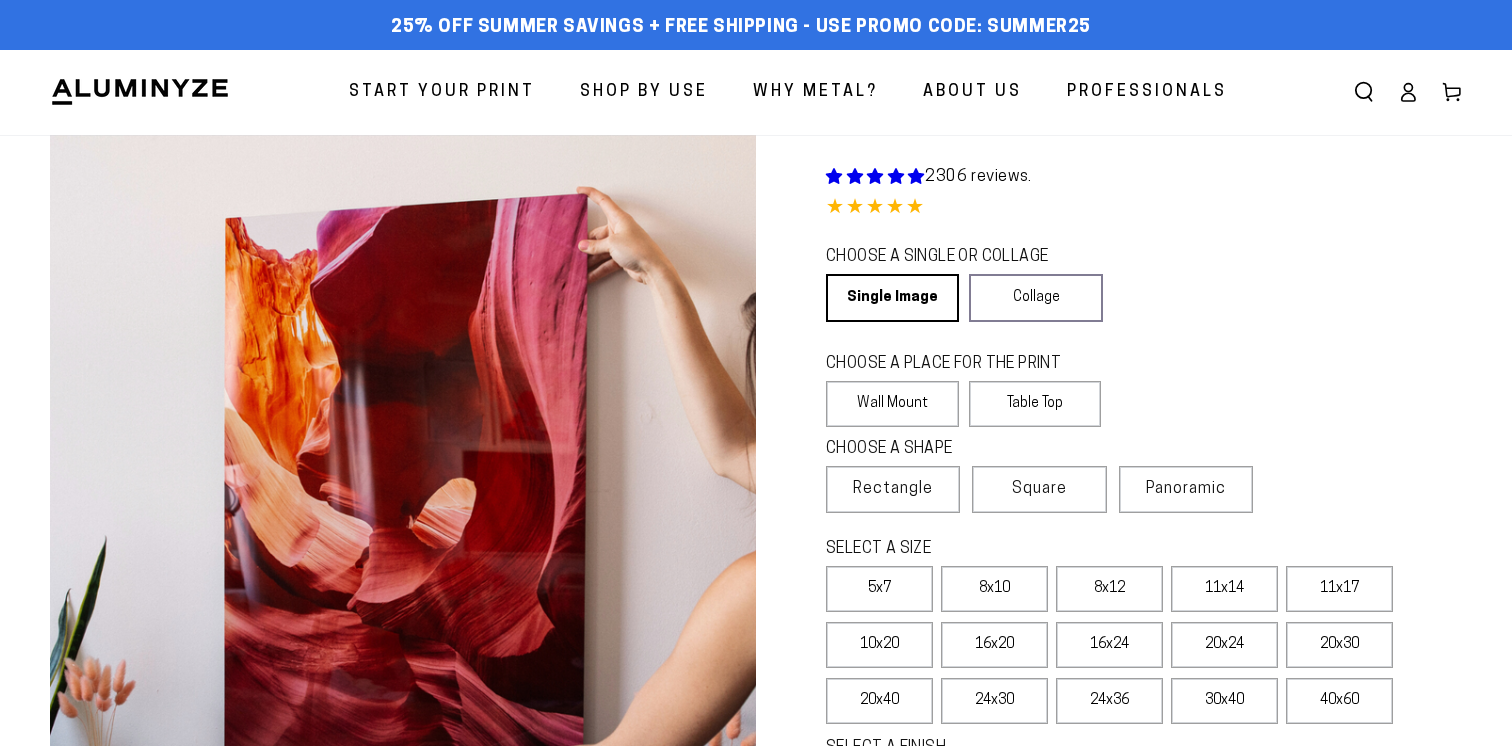 scroll, scrollTop: 0, scrollLeft: 0, axis: both 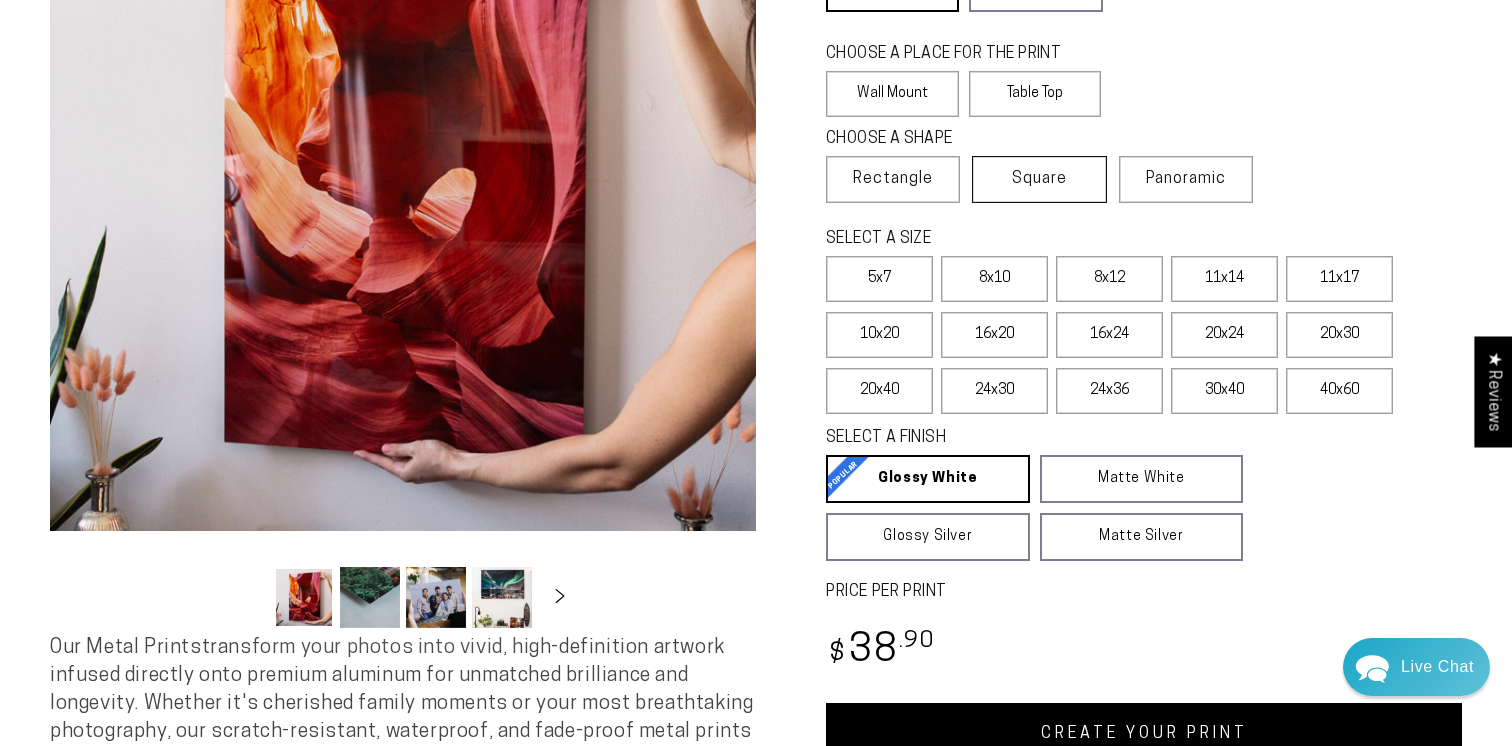 click on "Square" at bounding box center (1039, 179) 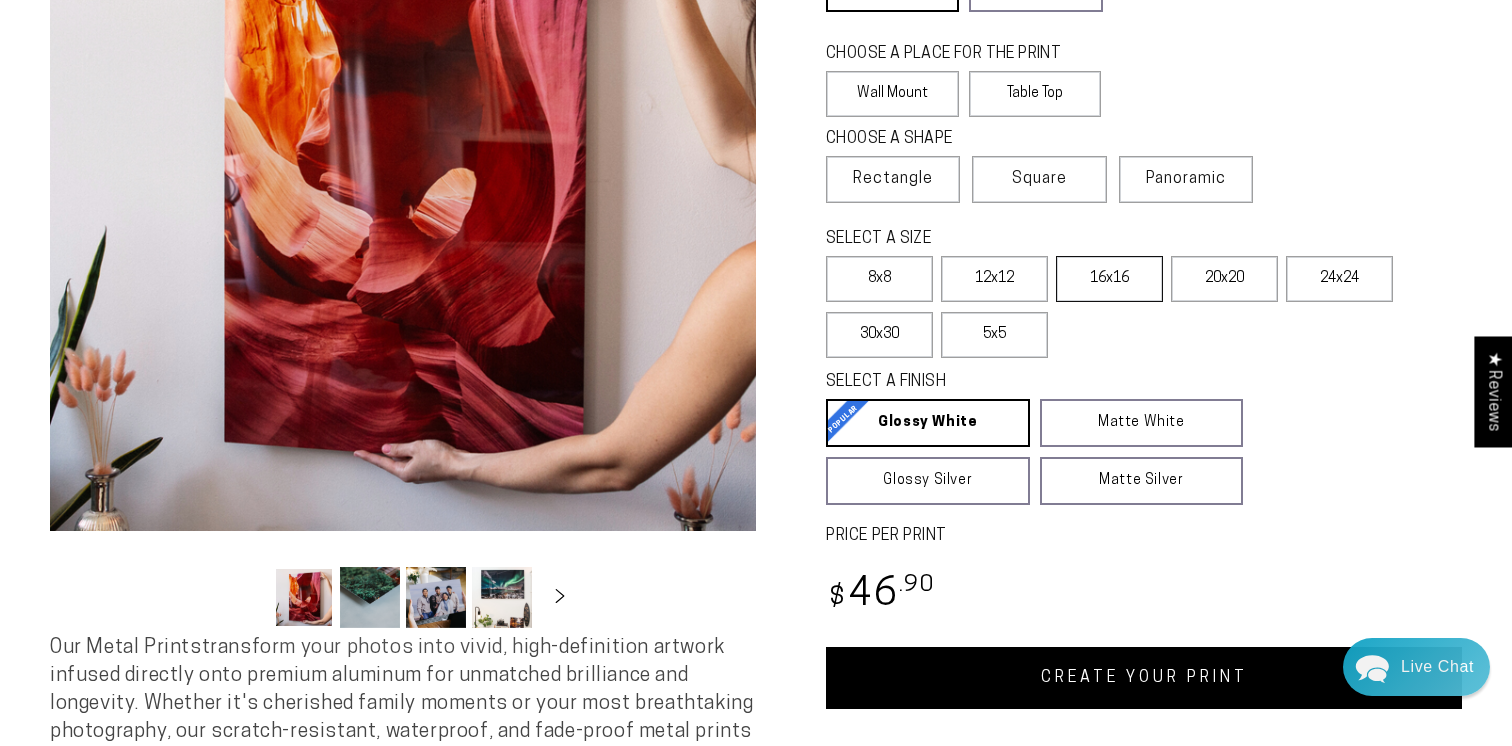 click on "16x16" at bounding box center (1109, 279) 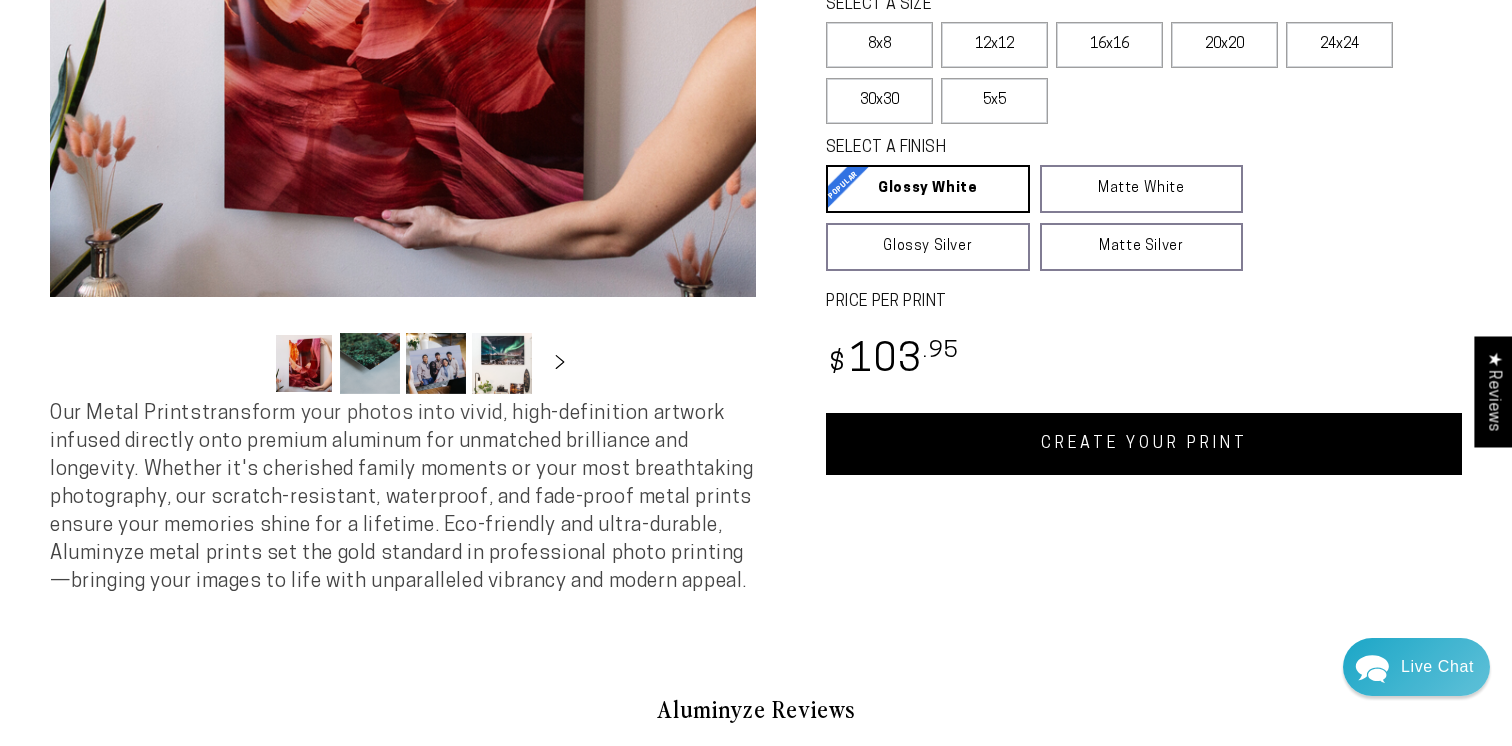 scroll, scrollTop: 568, scrollLeft: 0, axis: vertical 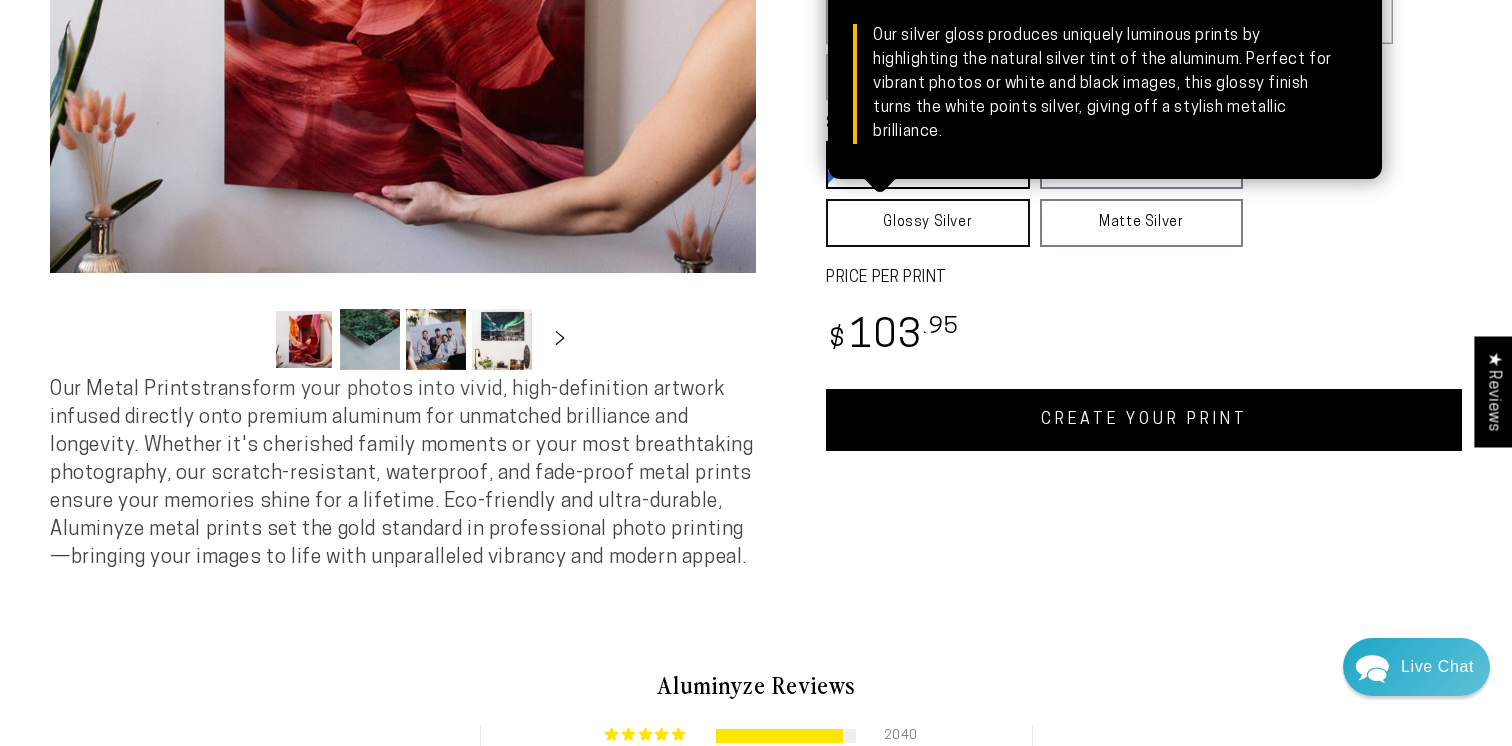 click on "Glossy Silver
Glossy Silver
Our silver gloss produces uniquely luminous prints by highlighting the natural silver tint of the aluminum. Perfect for vibrant photos or white and black images, this glossy finish turns the white points silver, giving off a stylish metallic brilliance." at bounding box center [928, 223] 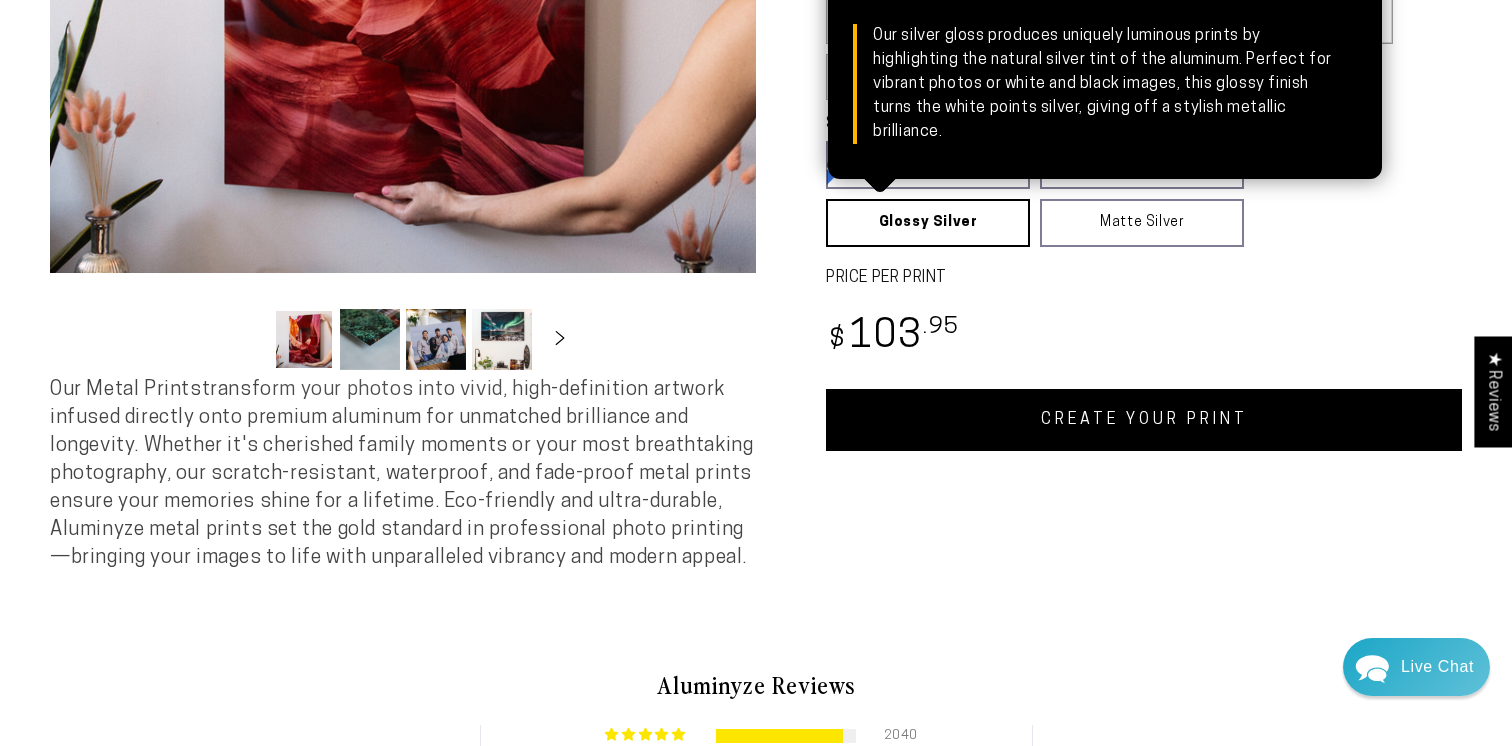 click on "Glossy Silver
Glossy Silver
Our silver gloss produces uniquely luminous prints by highlighting the natural silver tint of the aluminum. Perfect for vibrant photos or white and black images, this glossy finish turns the white points silver, giving off a stylish metallic brilliance." at bounding box center (928, 223) 